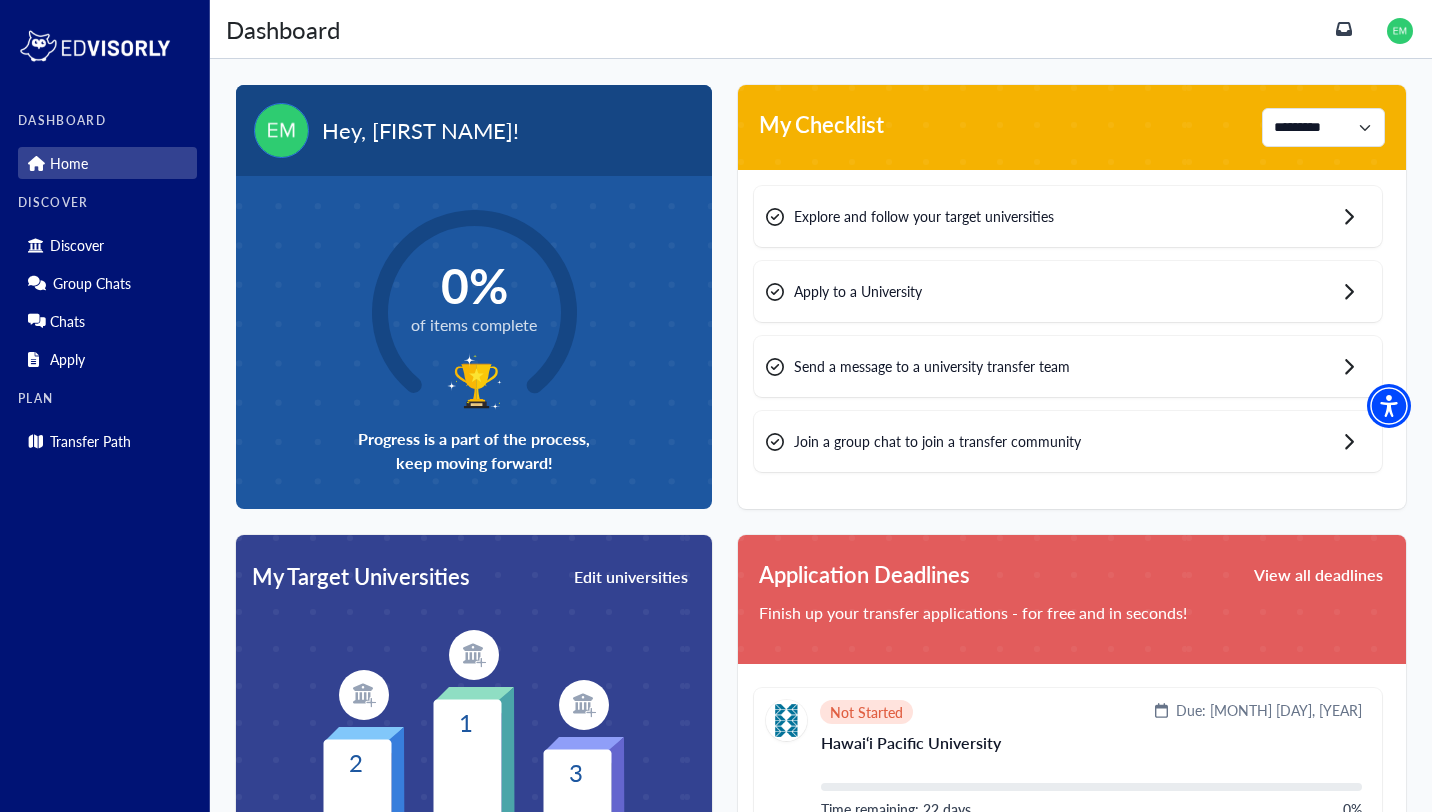 scroll, scrollTop: 0, scrollLeft: 0, axis: both 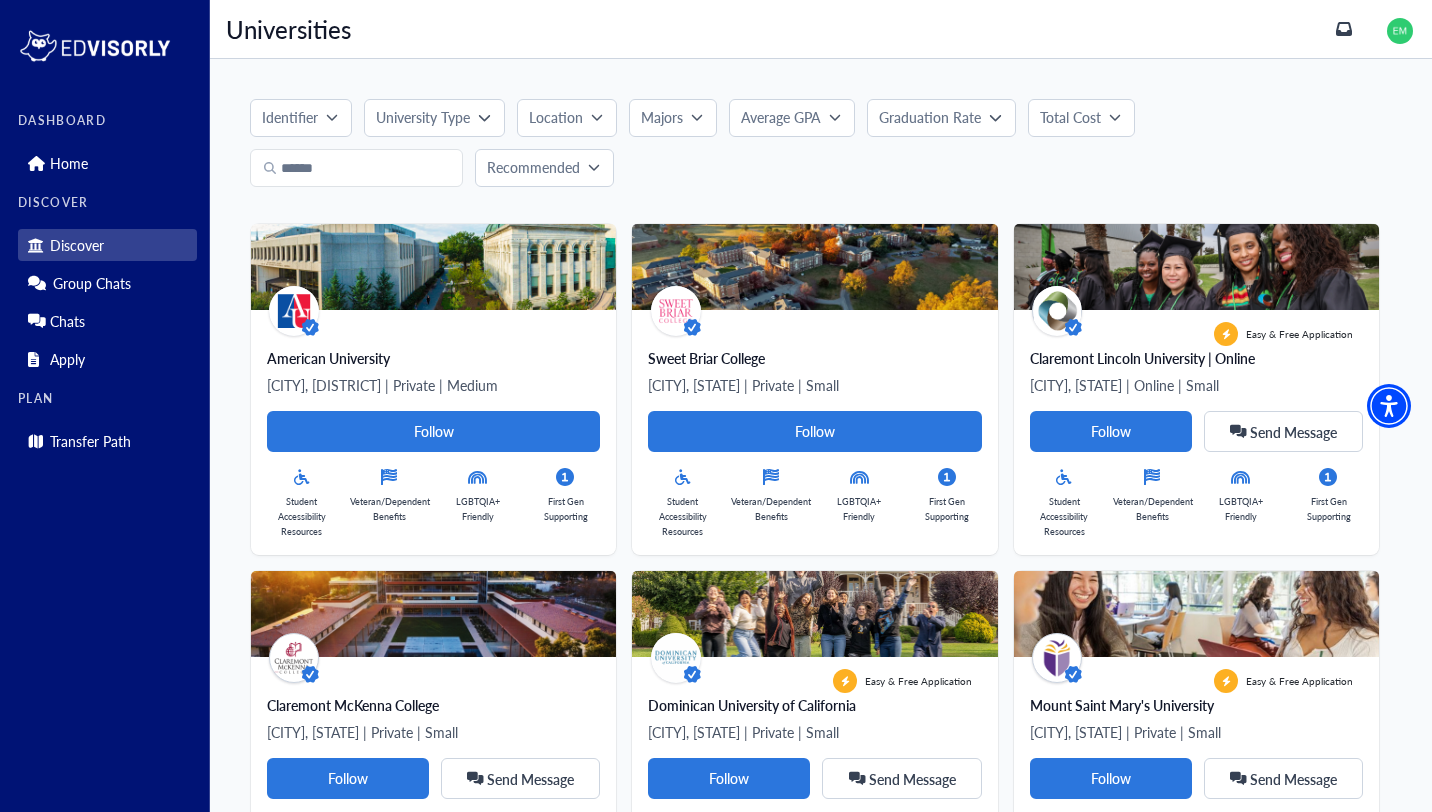 click on "Identifier" at bounding box center [301, 118] 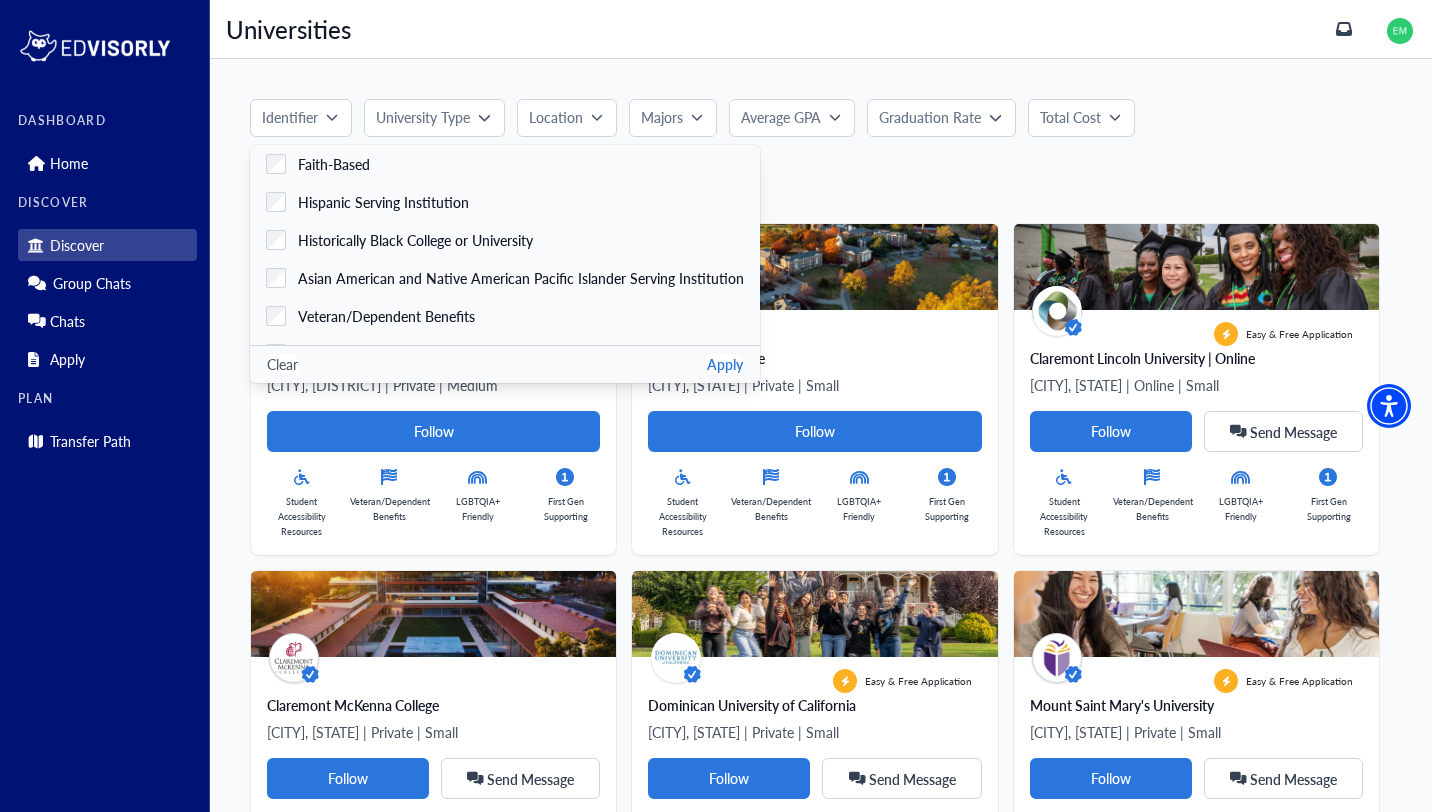 click on "Universities Universities" at bounding box center (821, 29) 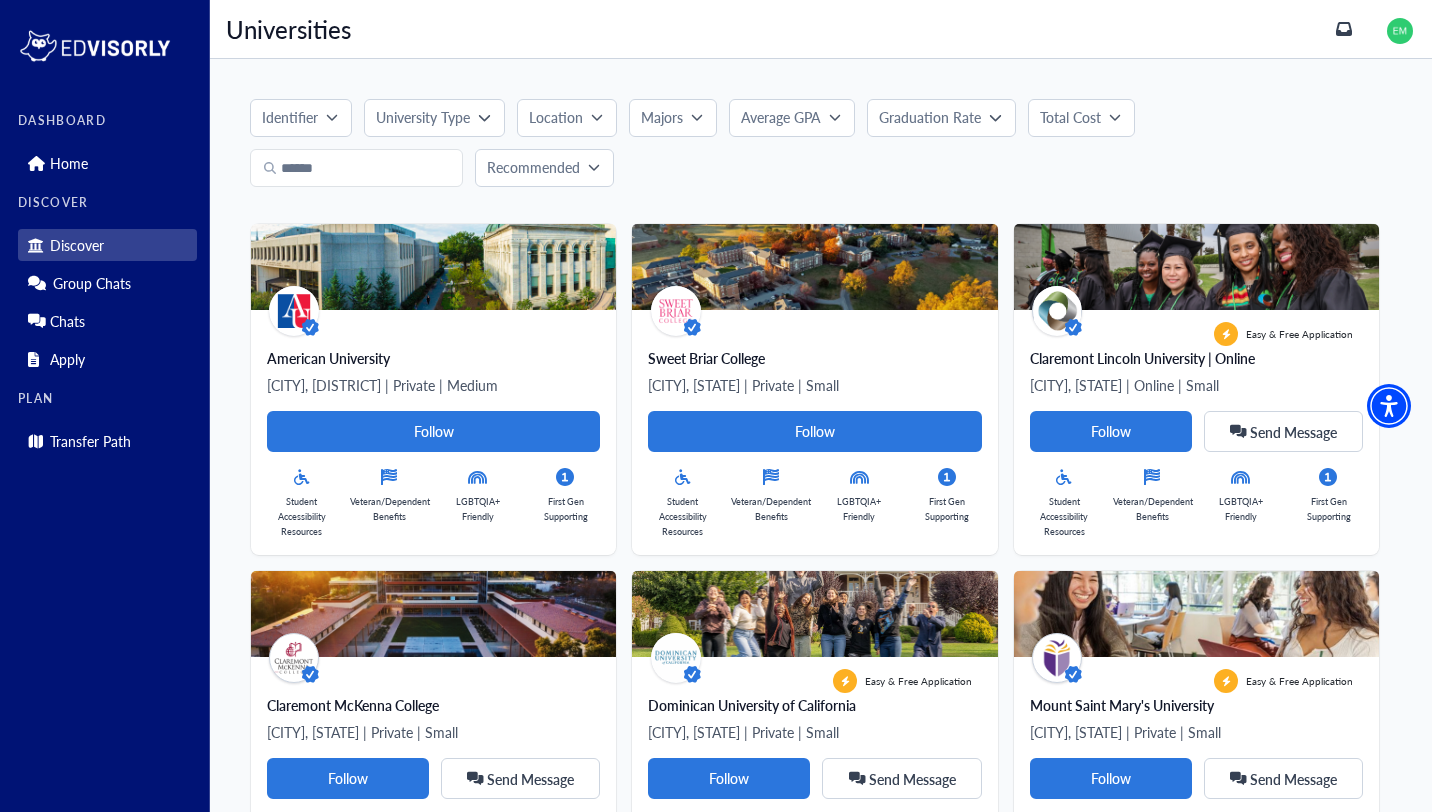 click on "Discover" at bounding box center (77, 245) 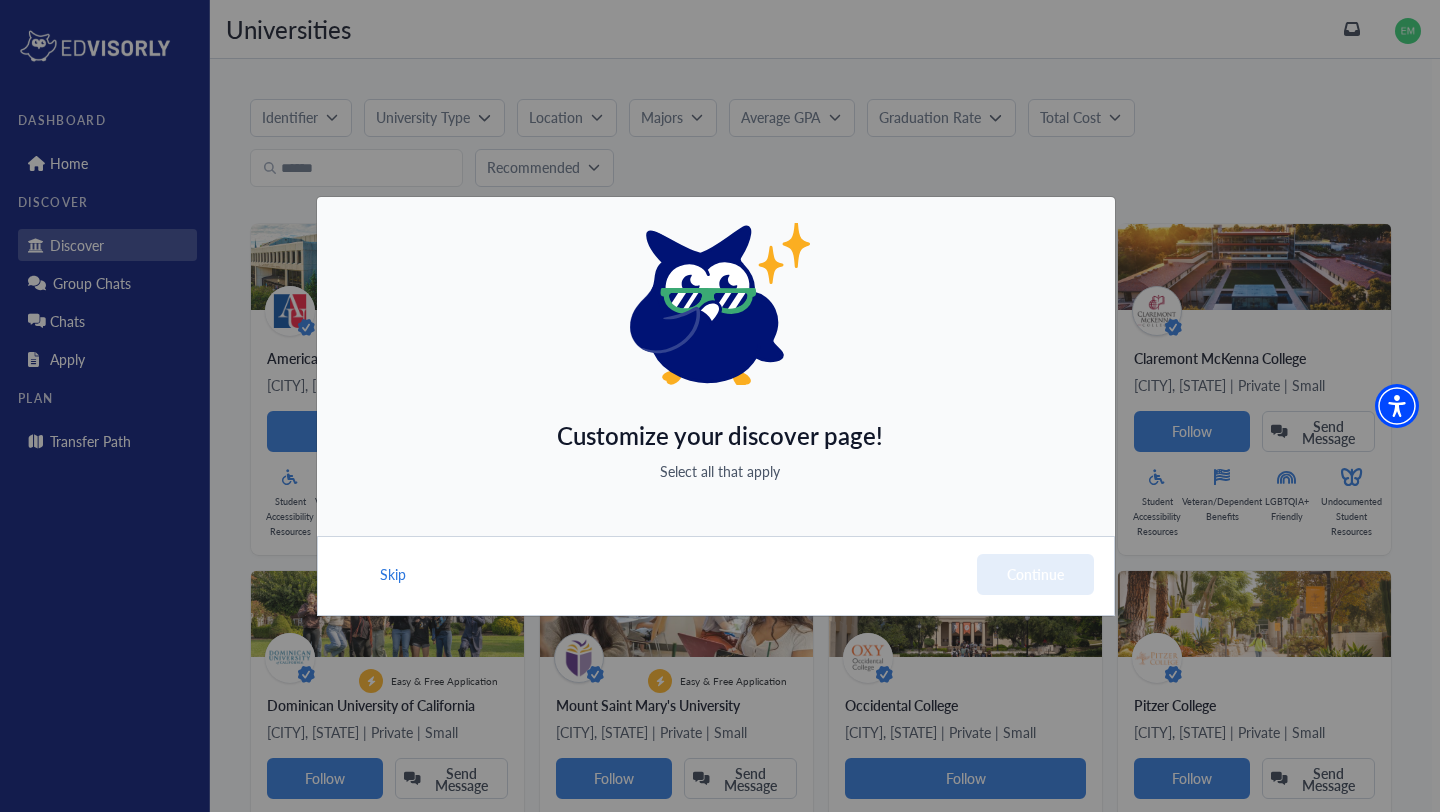 click on "Customize your discover page! Select all that apply Skip Continue" at bounding box center (720, 406) 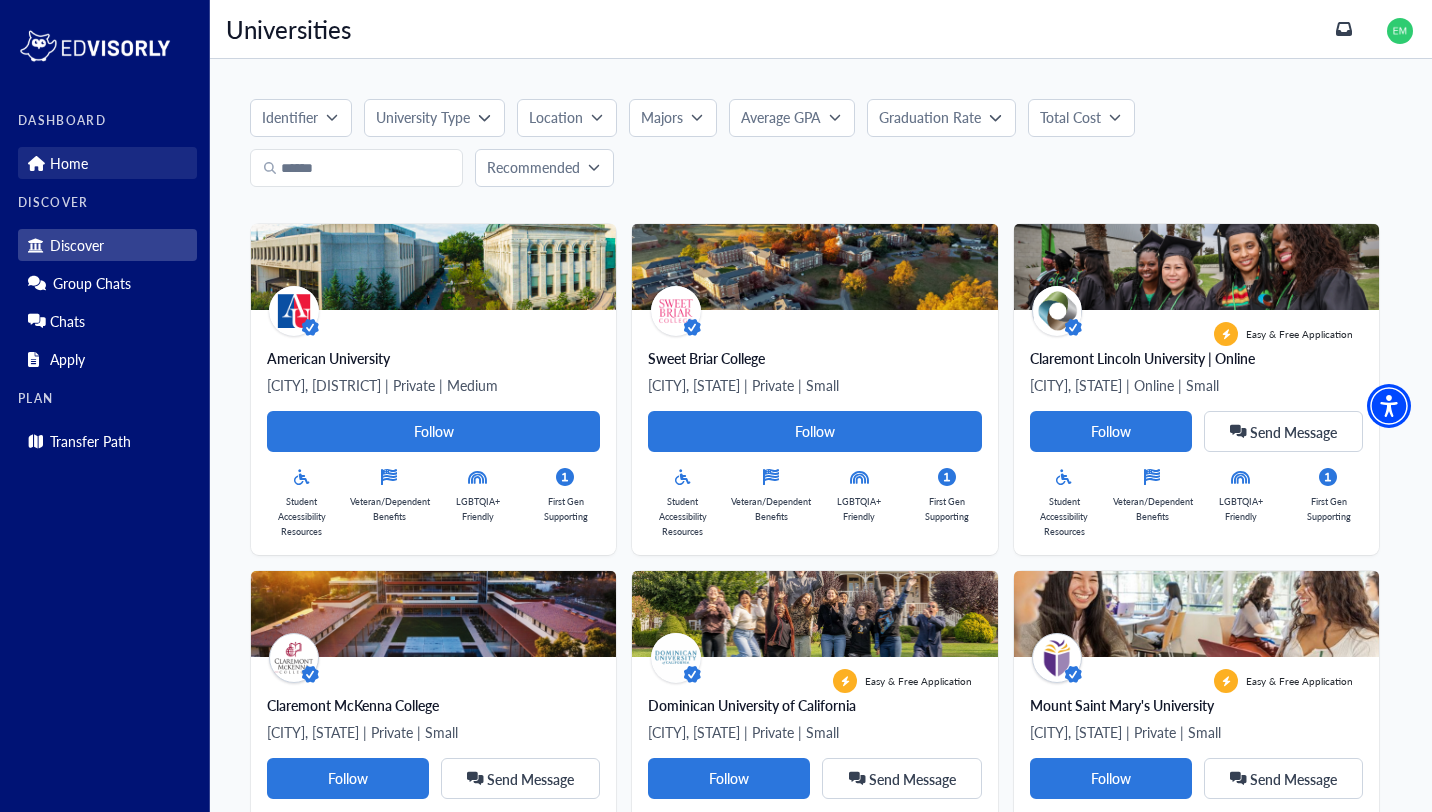 click on "Home" at bounding box center [69, 163] 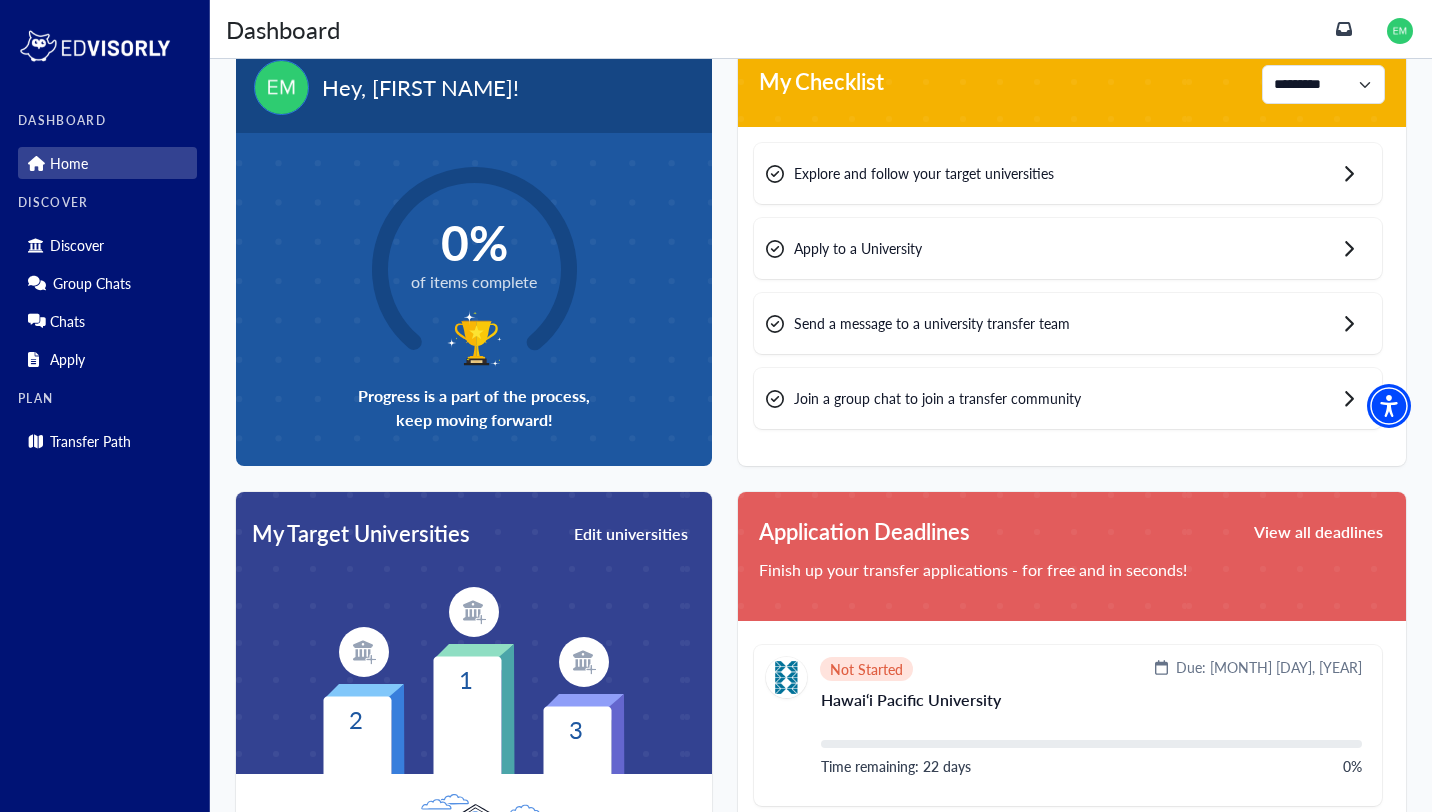 scroll, scrollTop: 33, scrollLeft: 0, axis: vertical 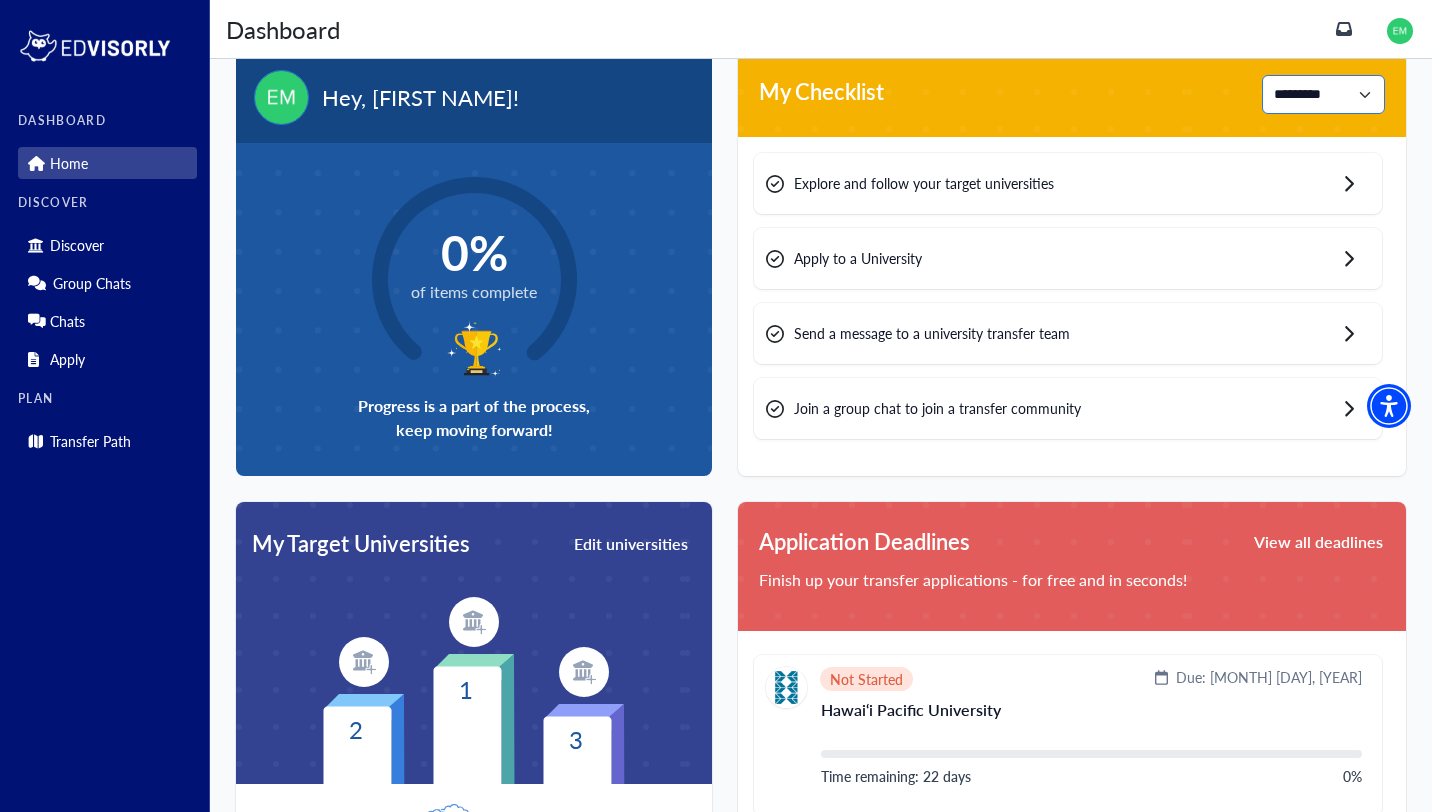 click on "**********" at bounding box center [1323, 94] 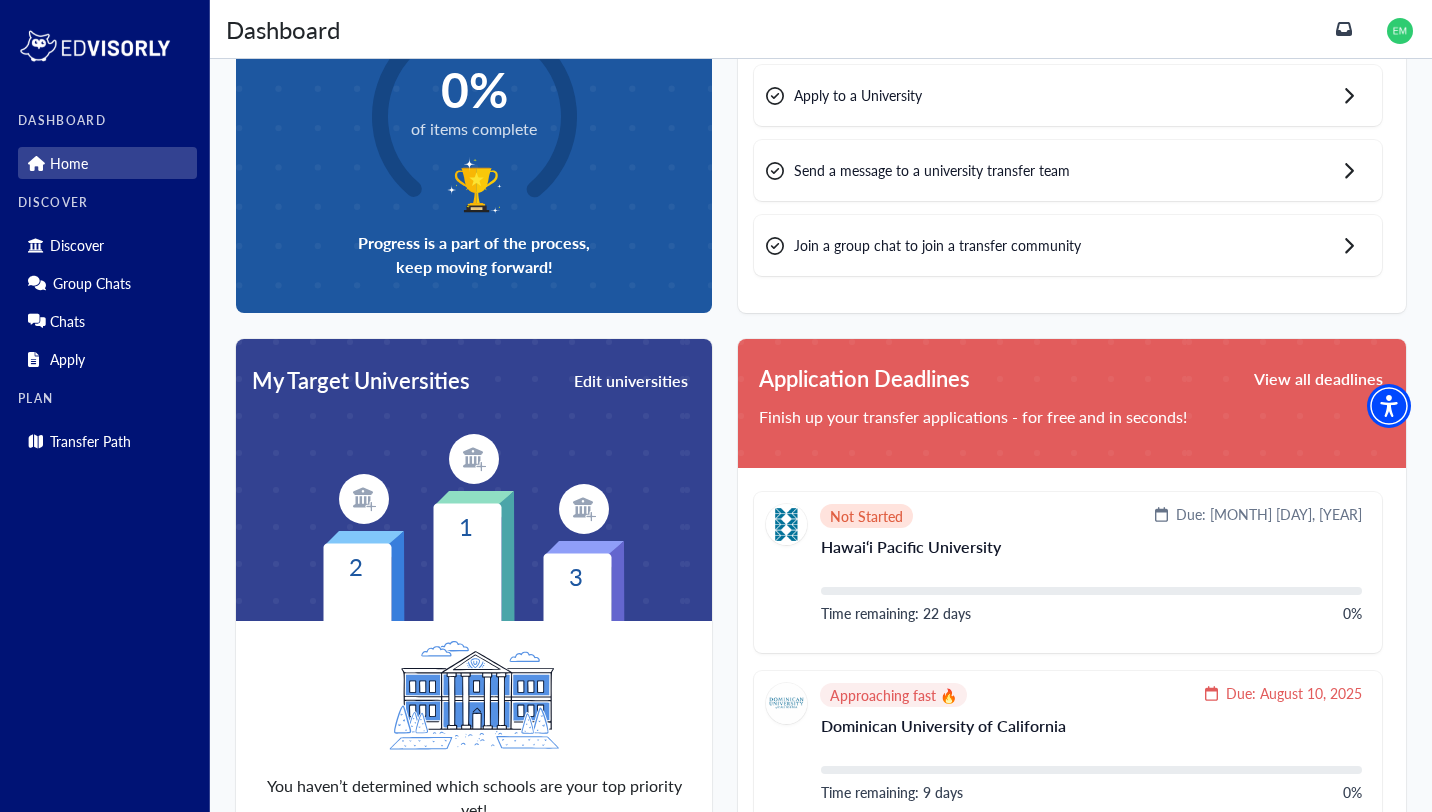 scroll, scrollTop: 0, scrollLeft: 0, axis: both 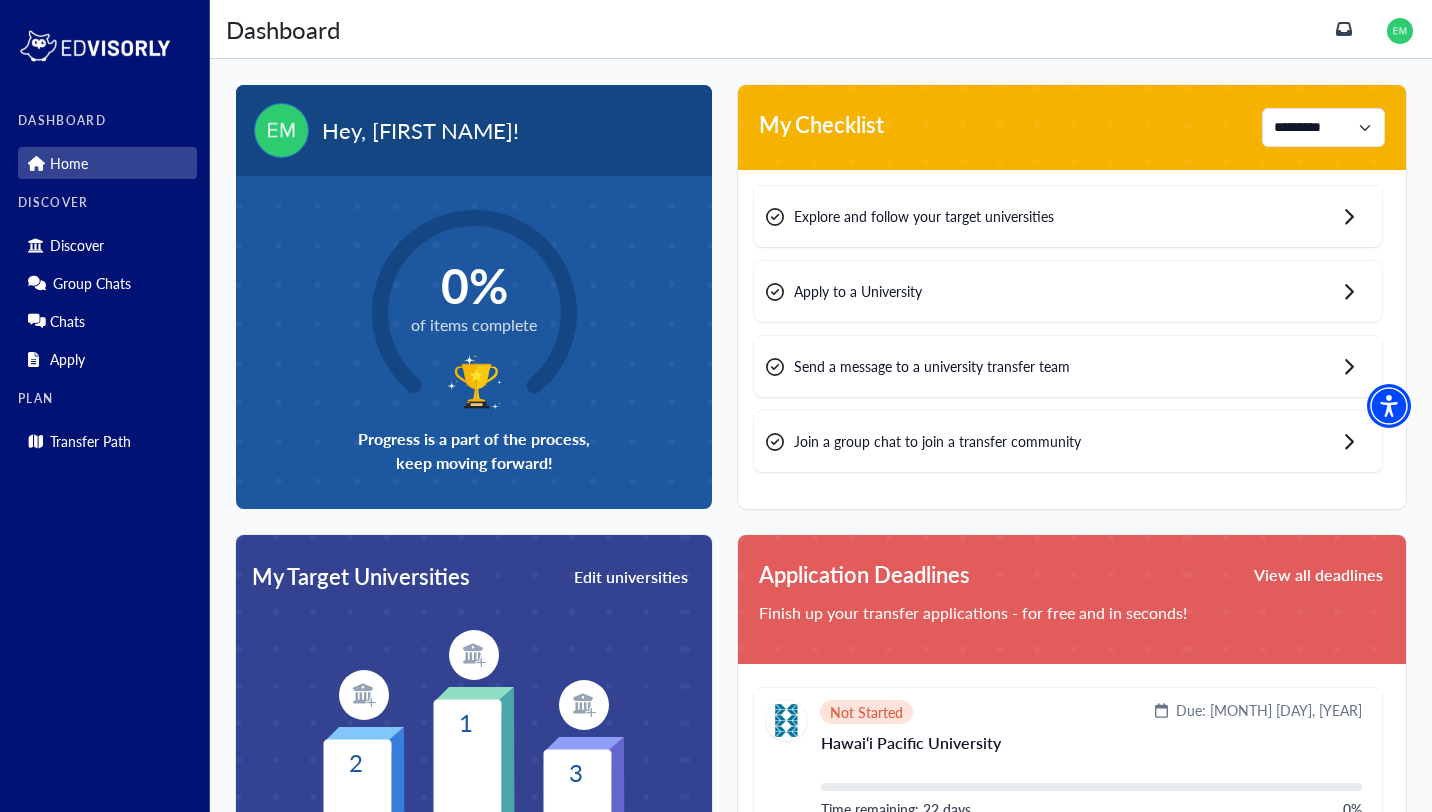 click at bounding box center (1400, 31) 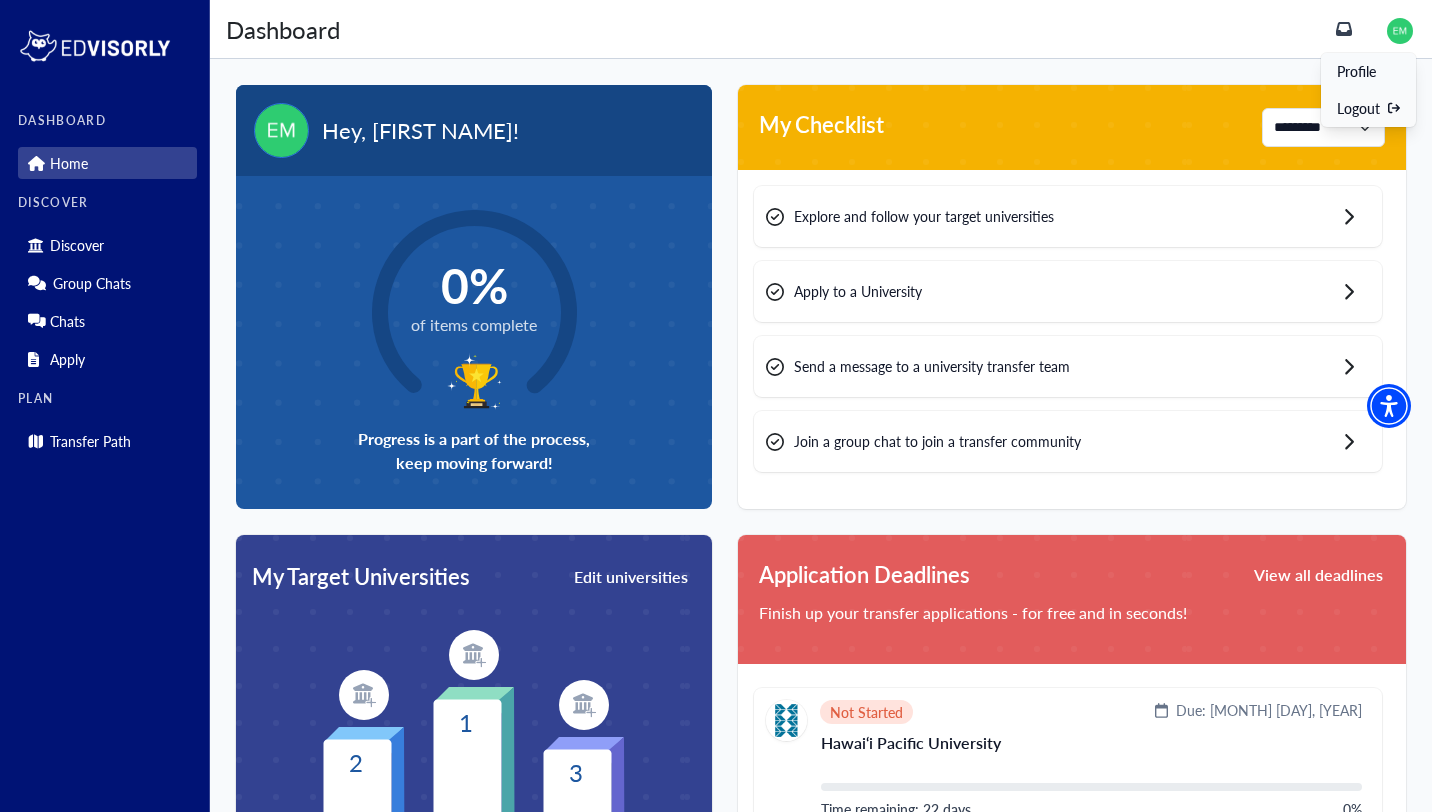 click on "Profile" at bounding box center (1356, 71) 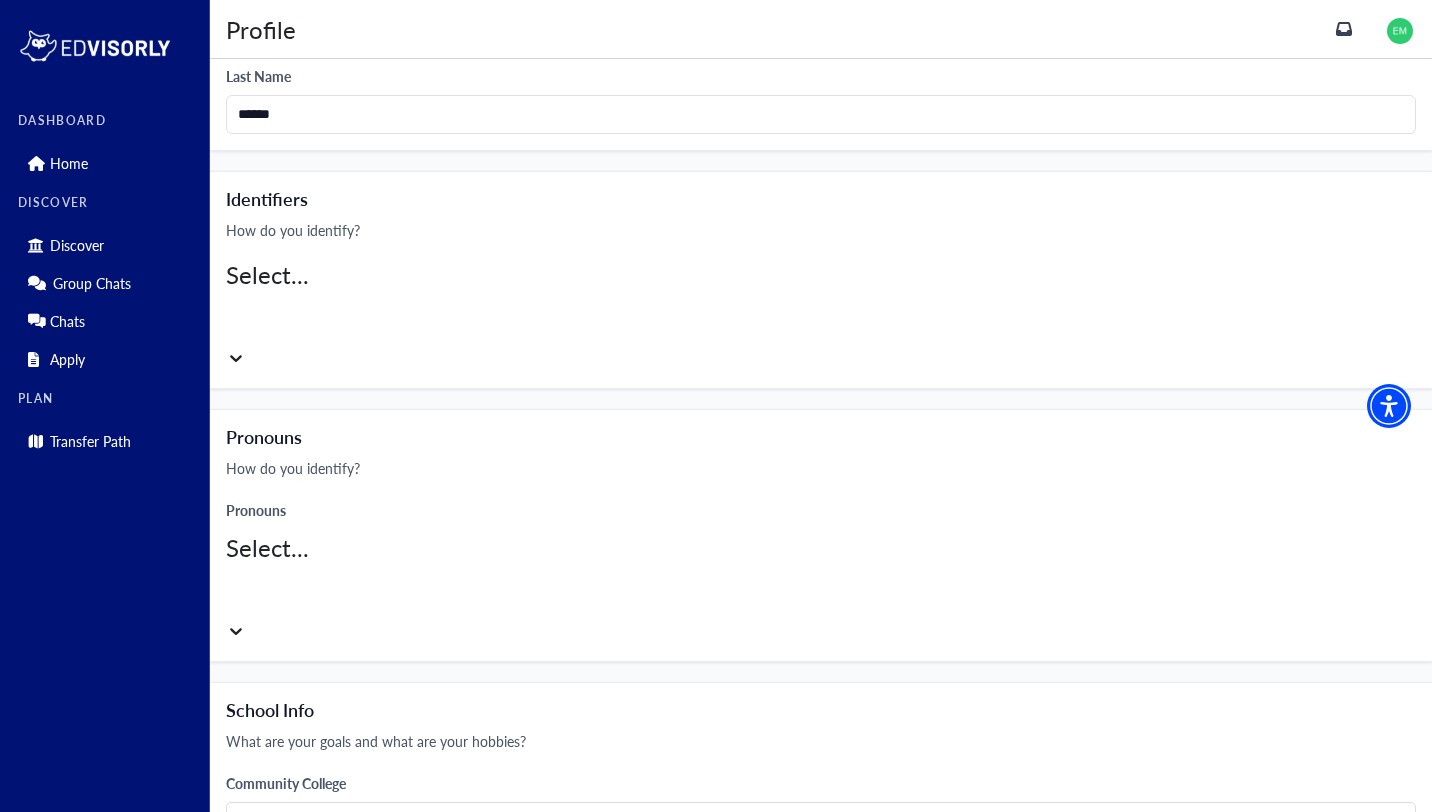 scroll, scrollTop: 567, scrollLeft: 0, axis: vertical 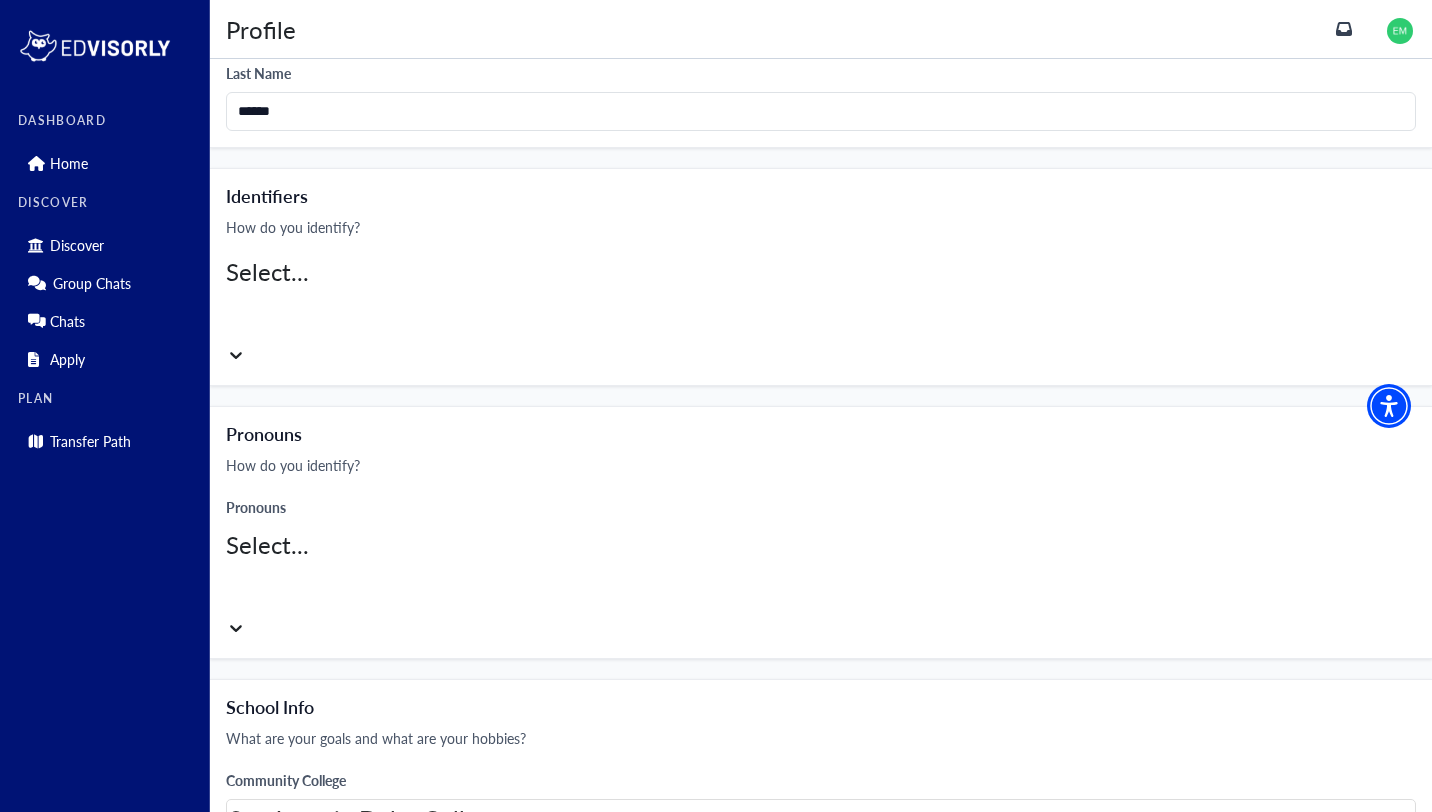 click at bounding box center [231, 311] 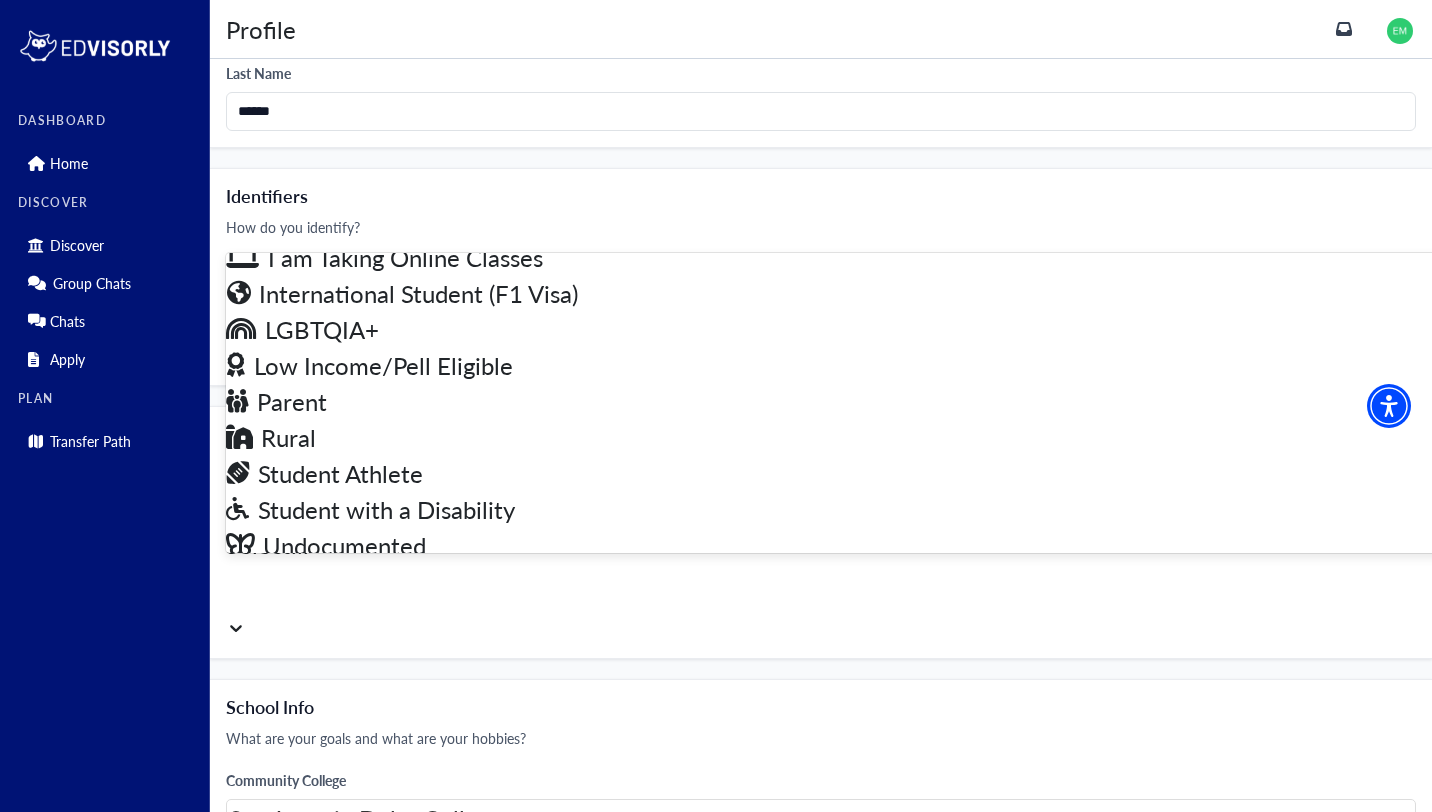 scroll, scrollTop: 163, scrollLeft: 0, axis: vertical 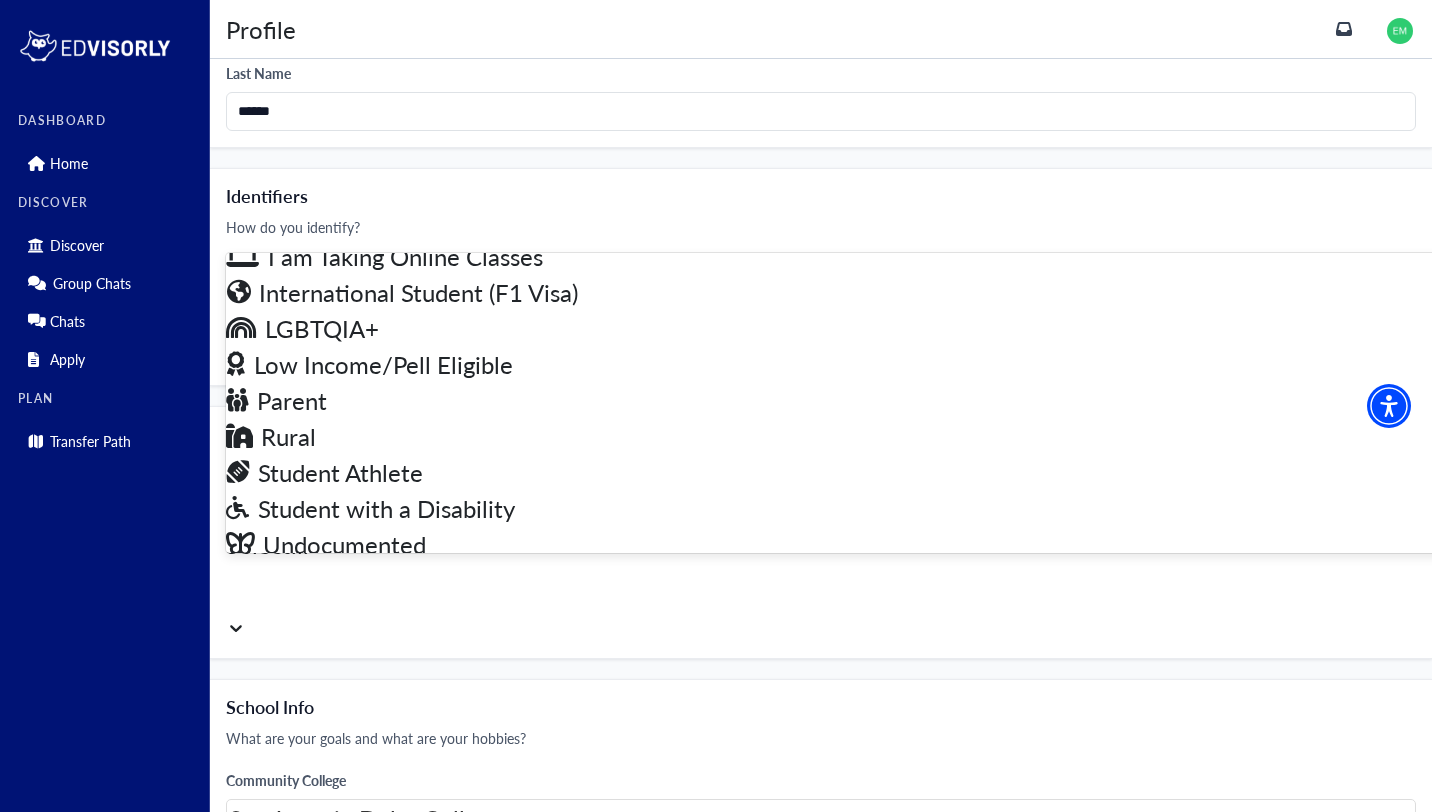 click on "Low Income/Pell Eligible" at bounding box center [942, 364] 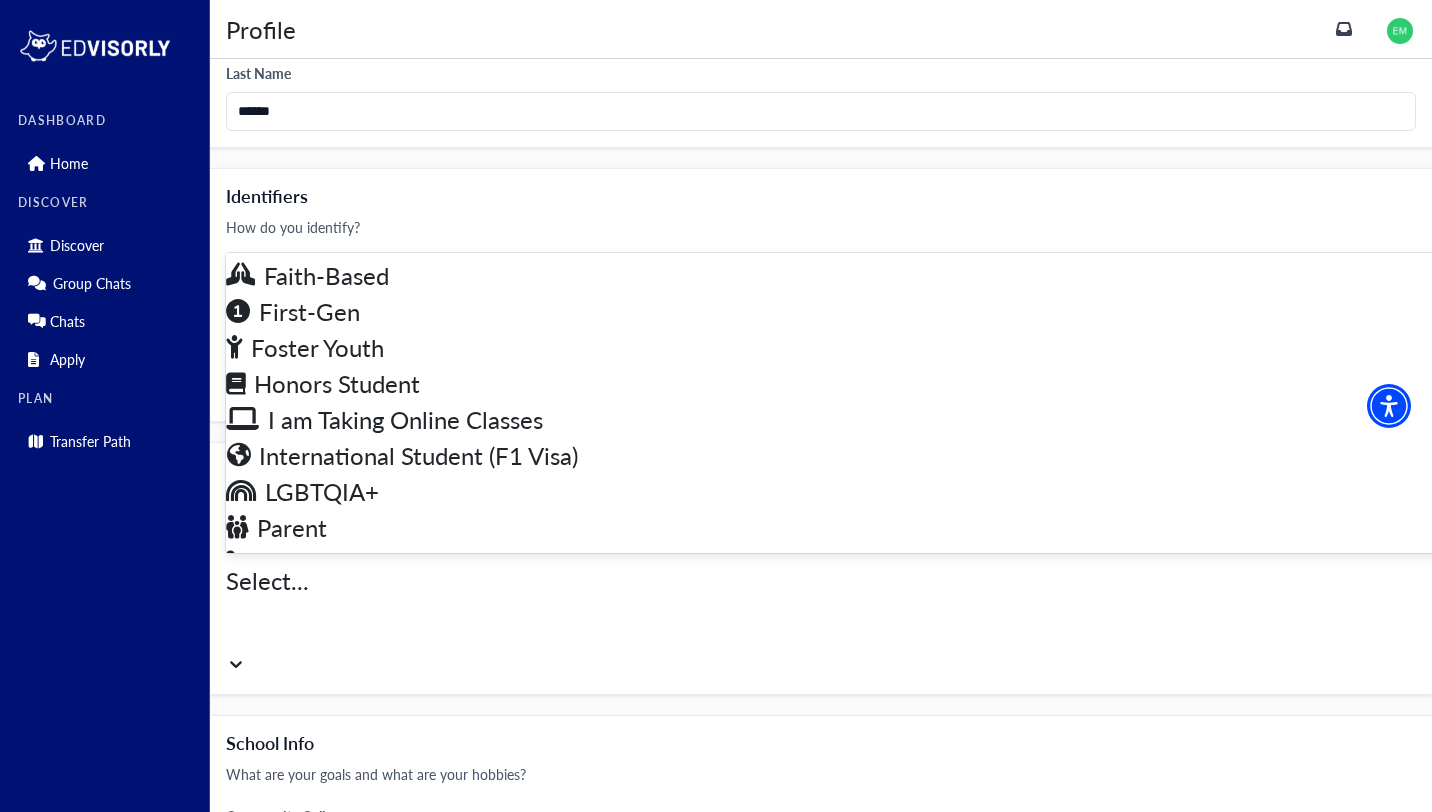 click at bounding box center (231, 347) 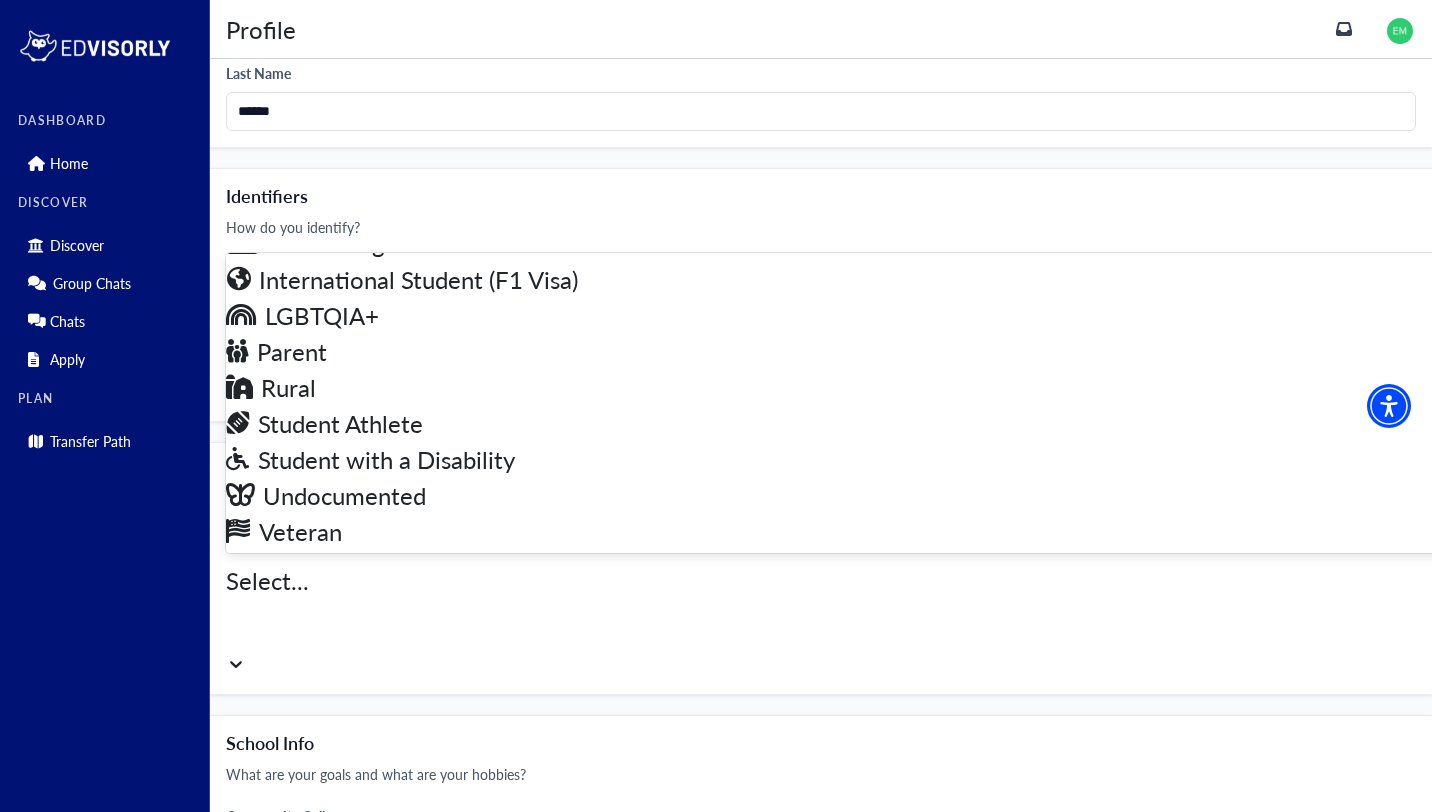 scroll, scrollTop: 189, scrollLeft: 0, axis: vertical 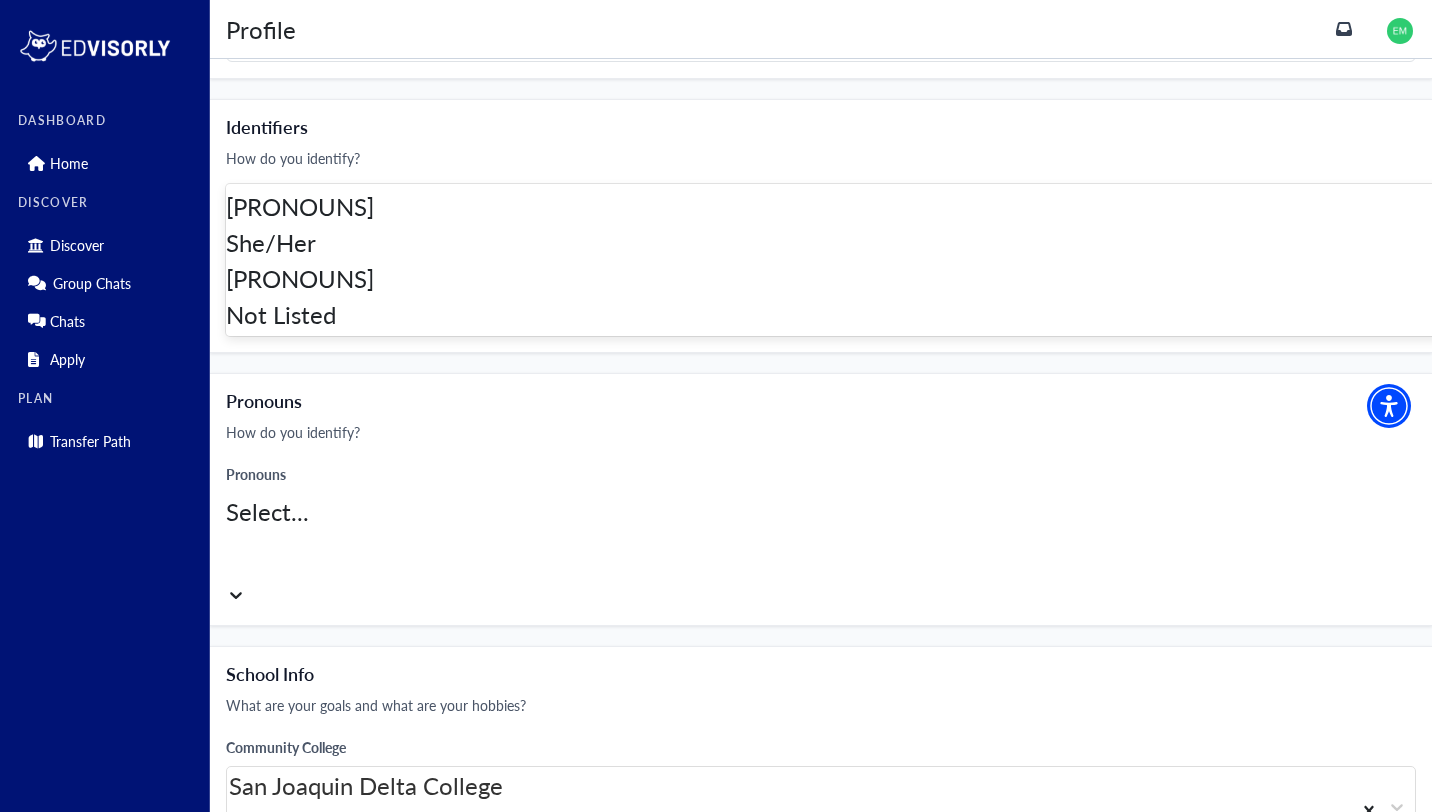 click at bounding box center [231, 551] 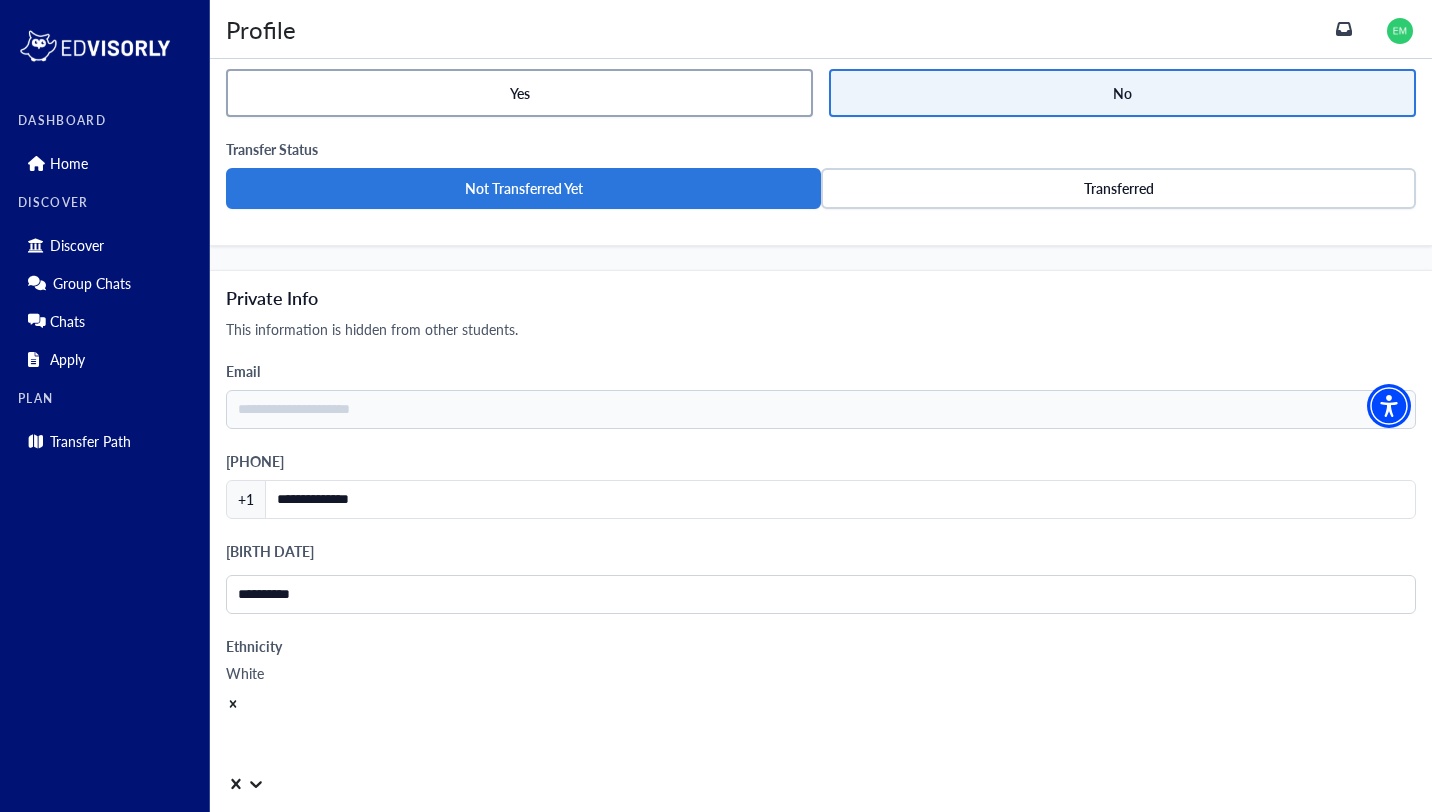 scroll, scrollTop: 1777, scrollLeft: 0, axis: vertical 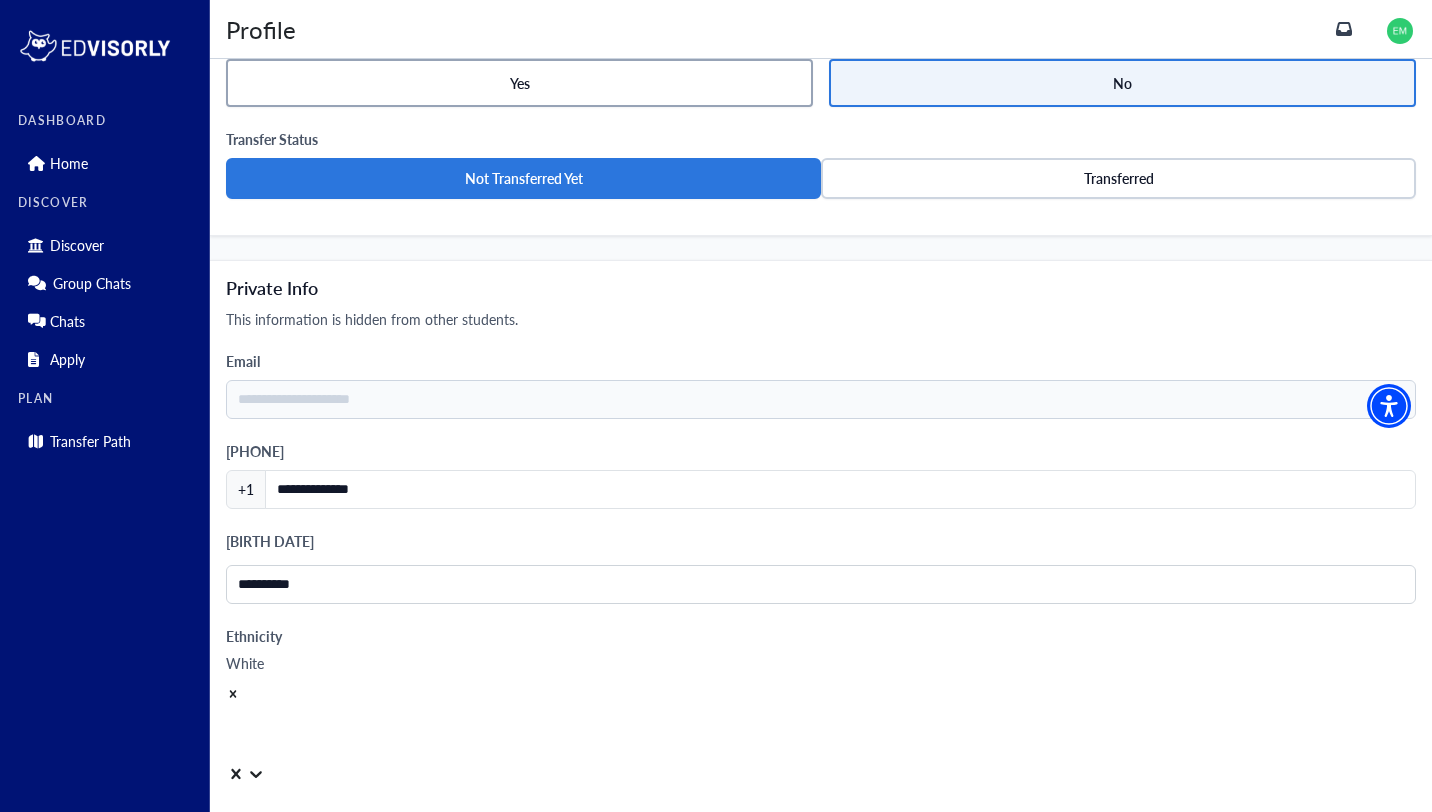 click at bounding box center [821, 858] 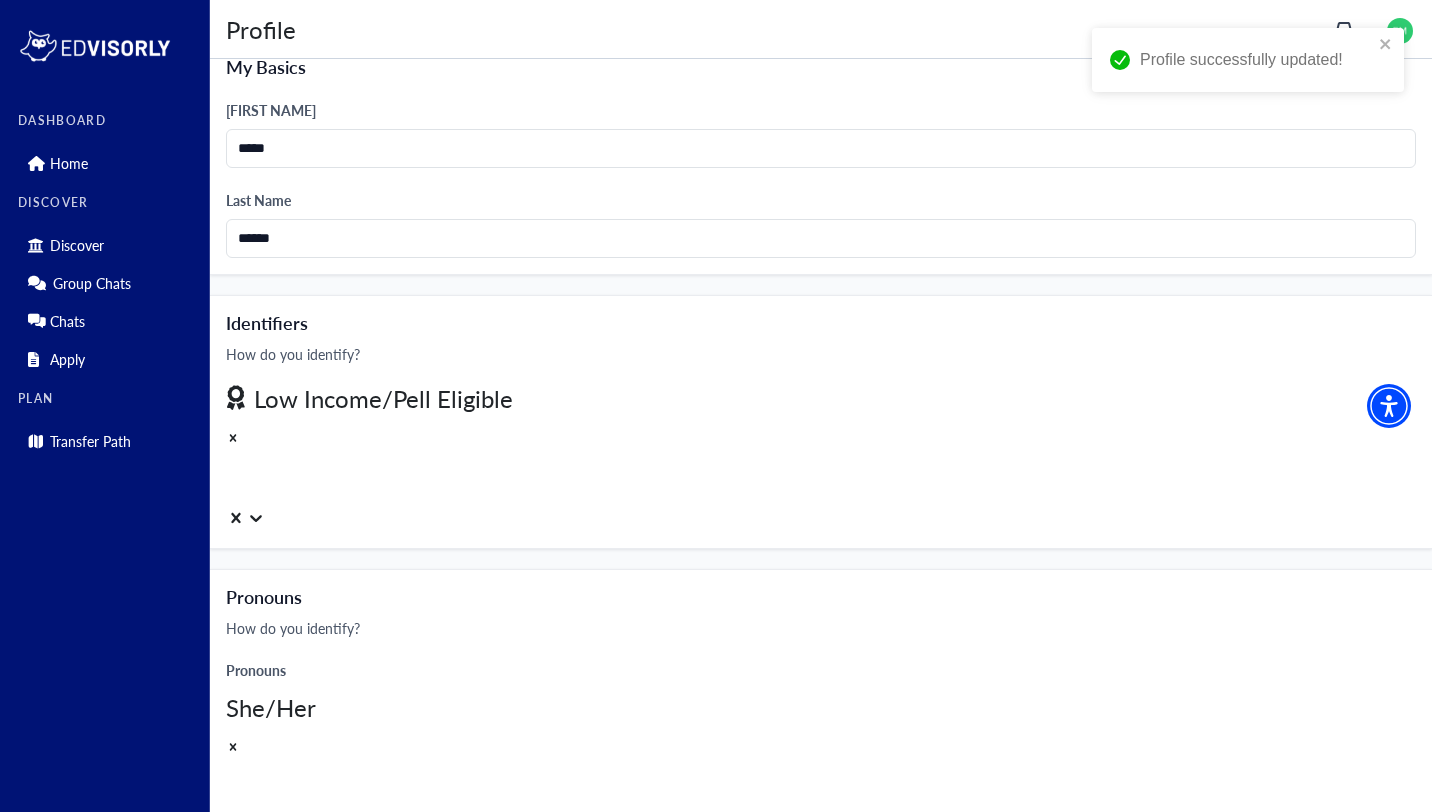 scroll, scrollTop: 0, scrollLeft: 0, axis: both 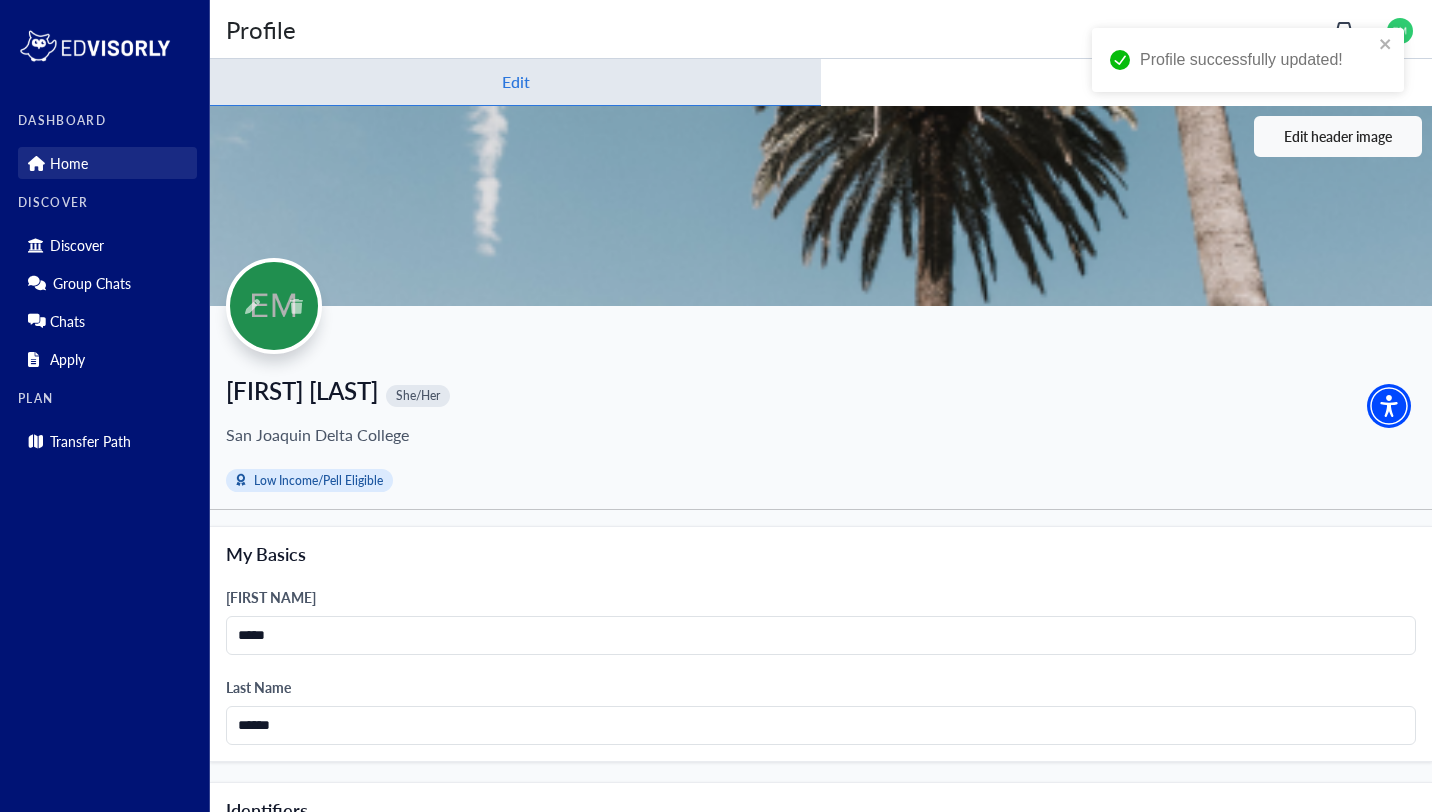 click on "Home" at bounding box center [69, 163] 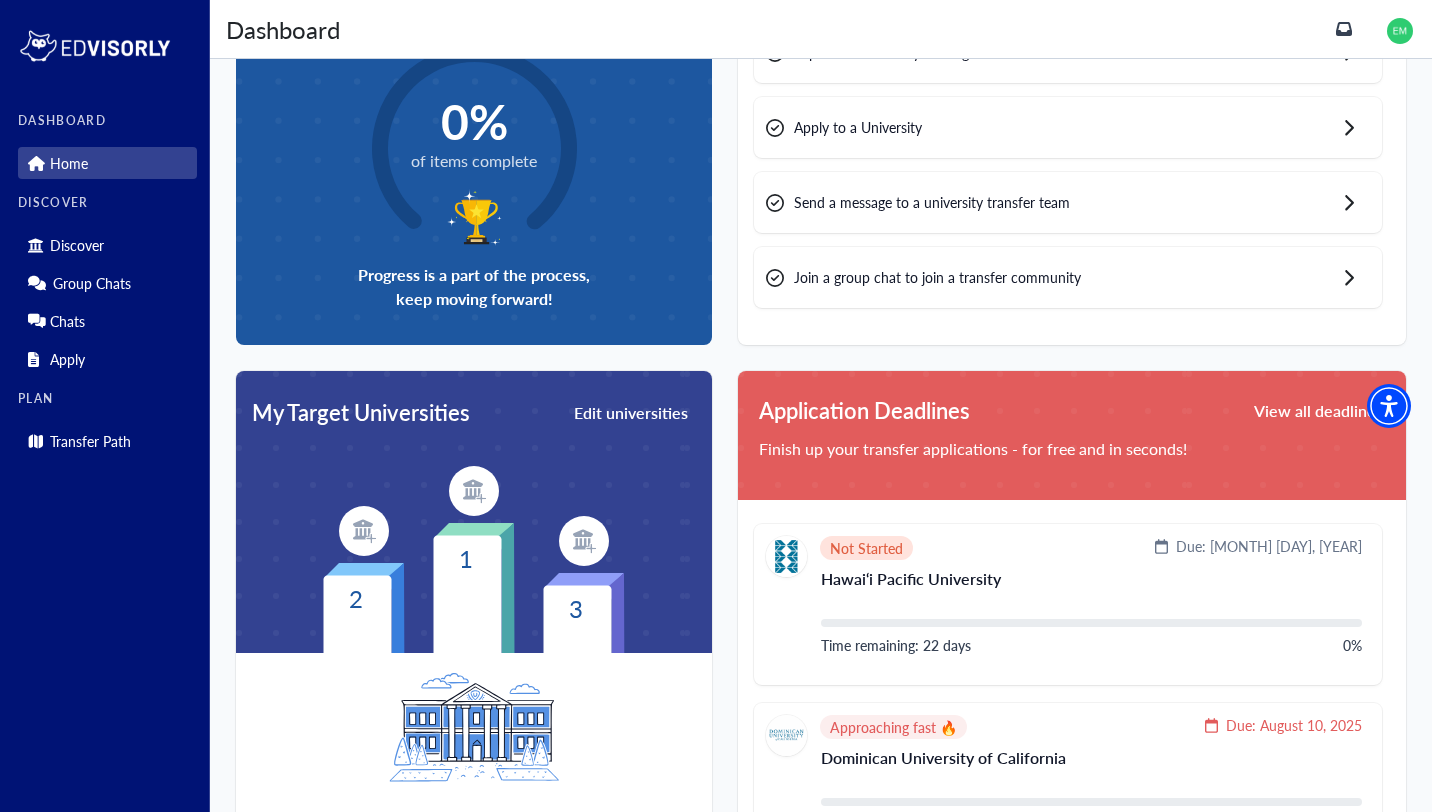 scroll, scrollTop: 0, scrollLeft: 0, axis: both 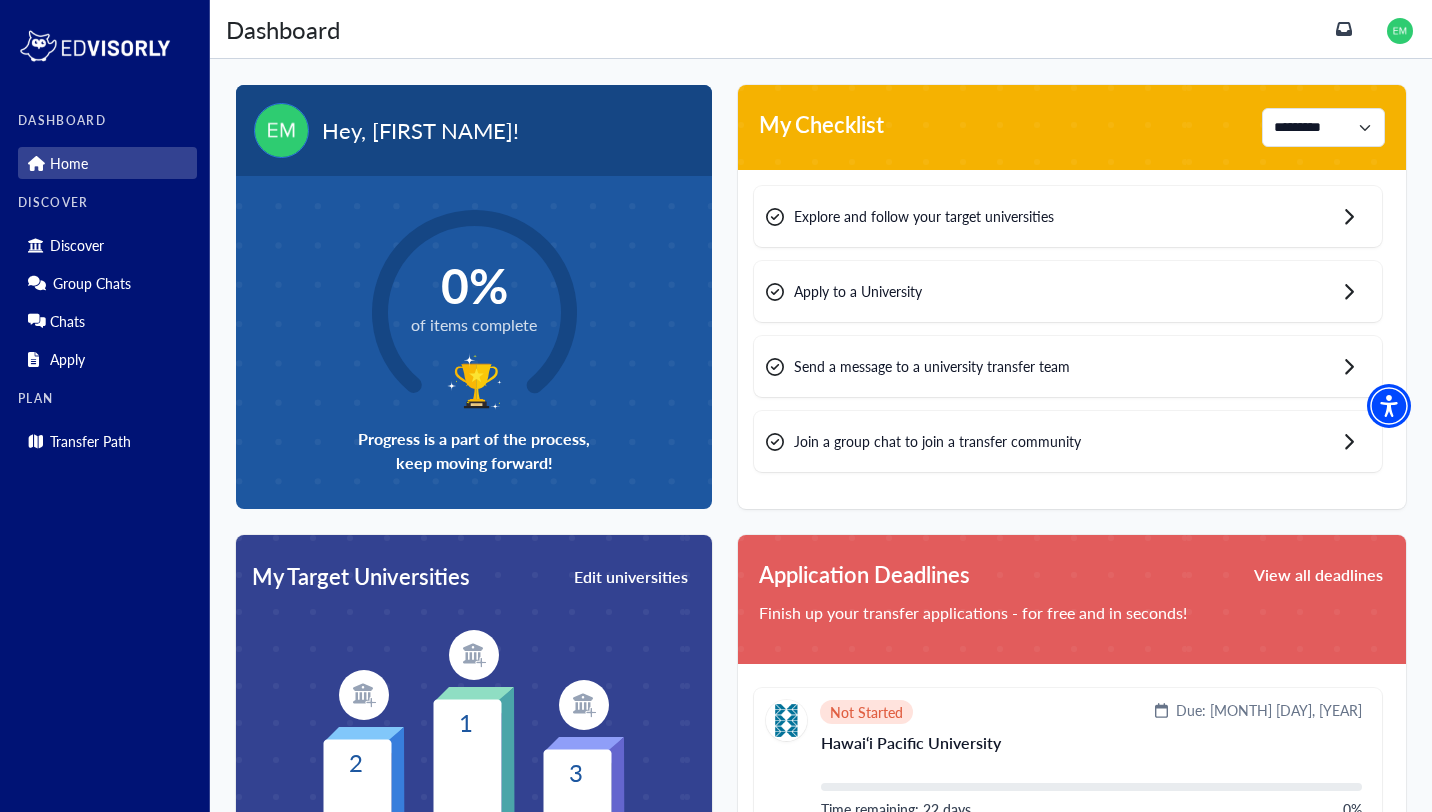 click on "Explore and follow your target universities" at bounding box center (924, 216) 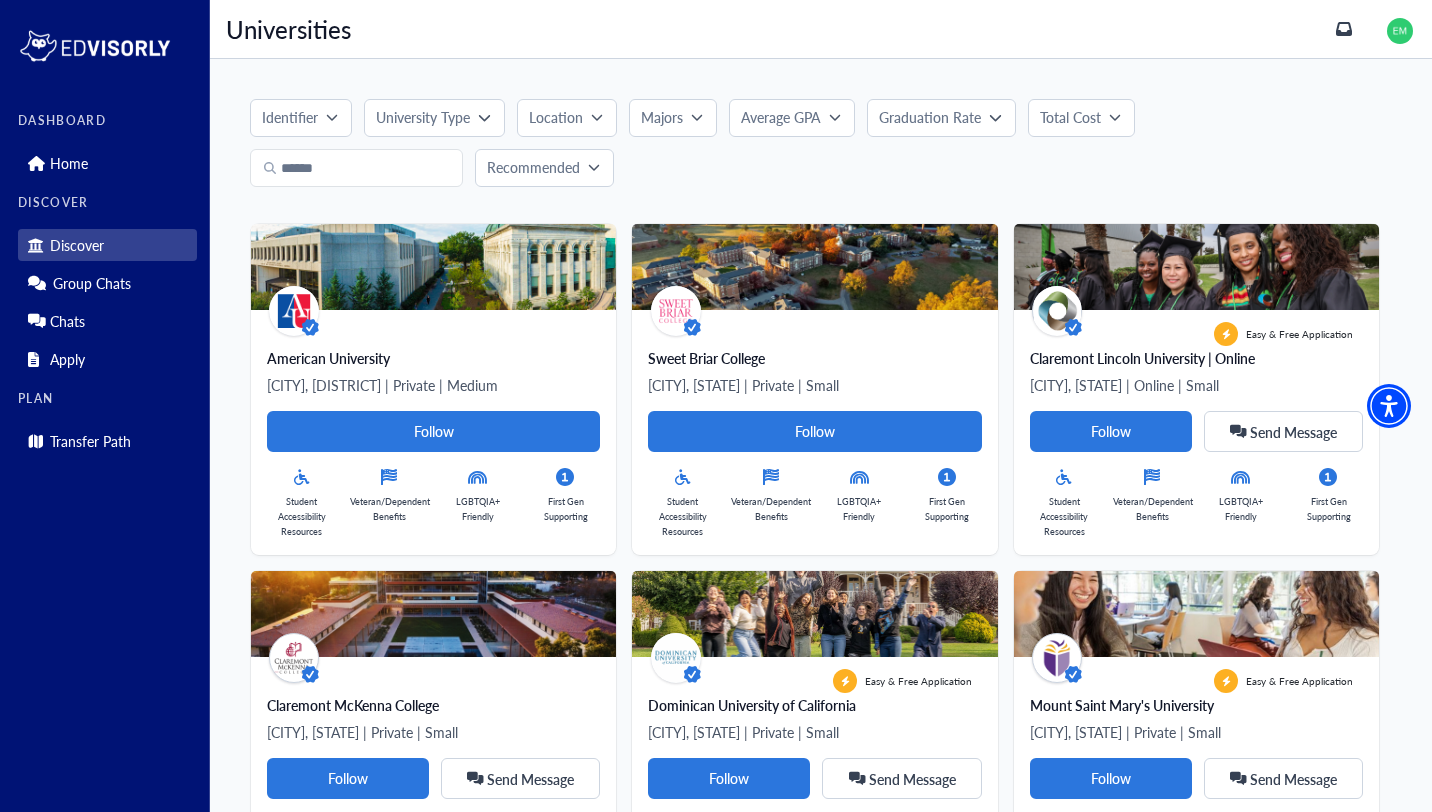 click on "Identifier" at bounding box center [290, 117] 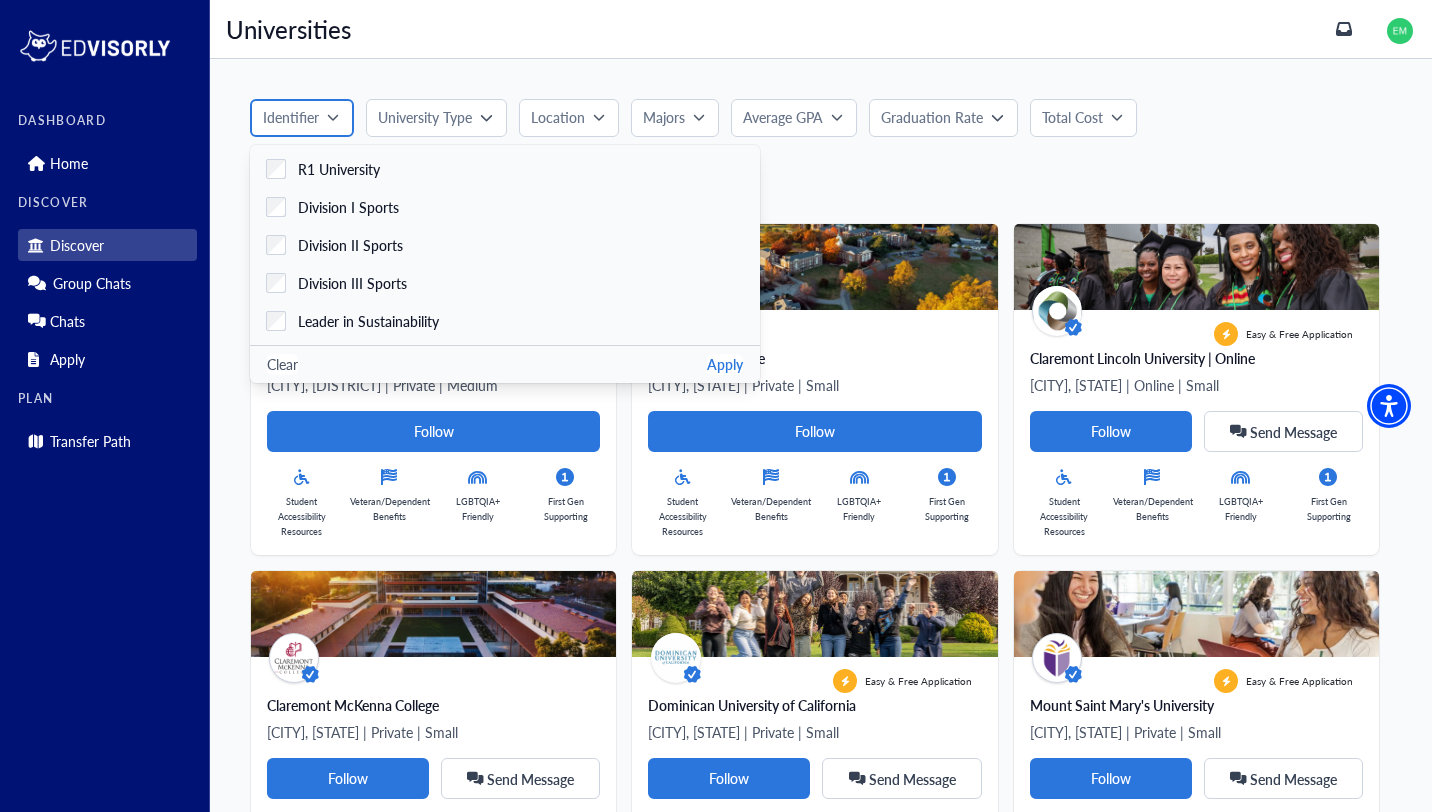 scroll, scrollTop: 742, scrollLeft: 0, axis: vertical 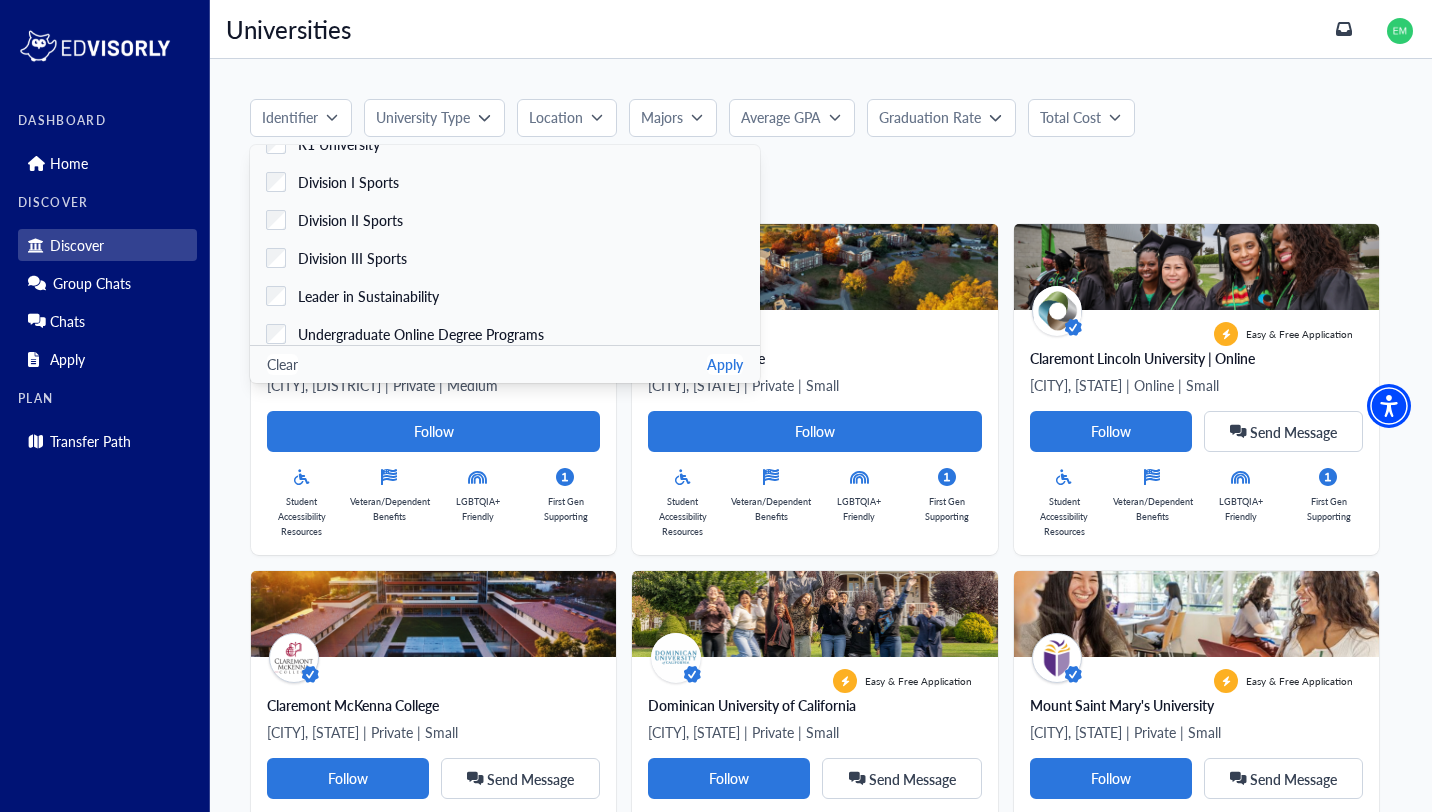 click on "University Type" at bounding box center [423, 117] 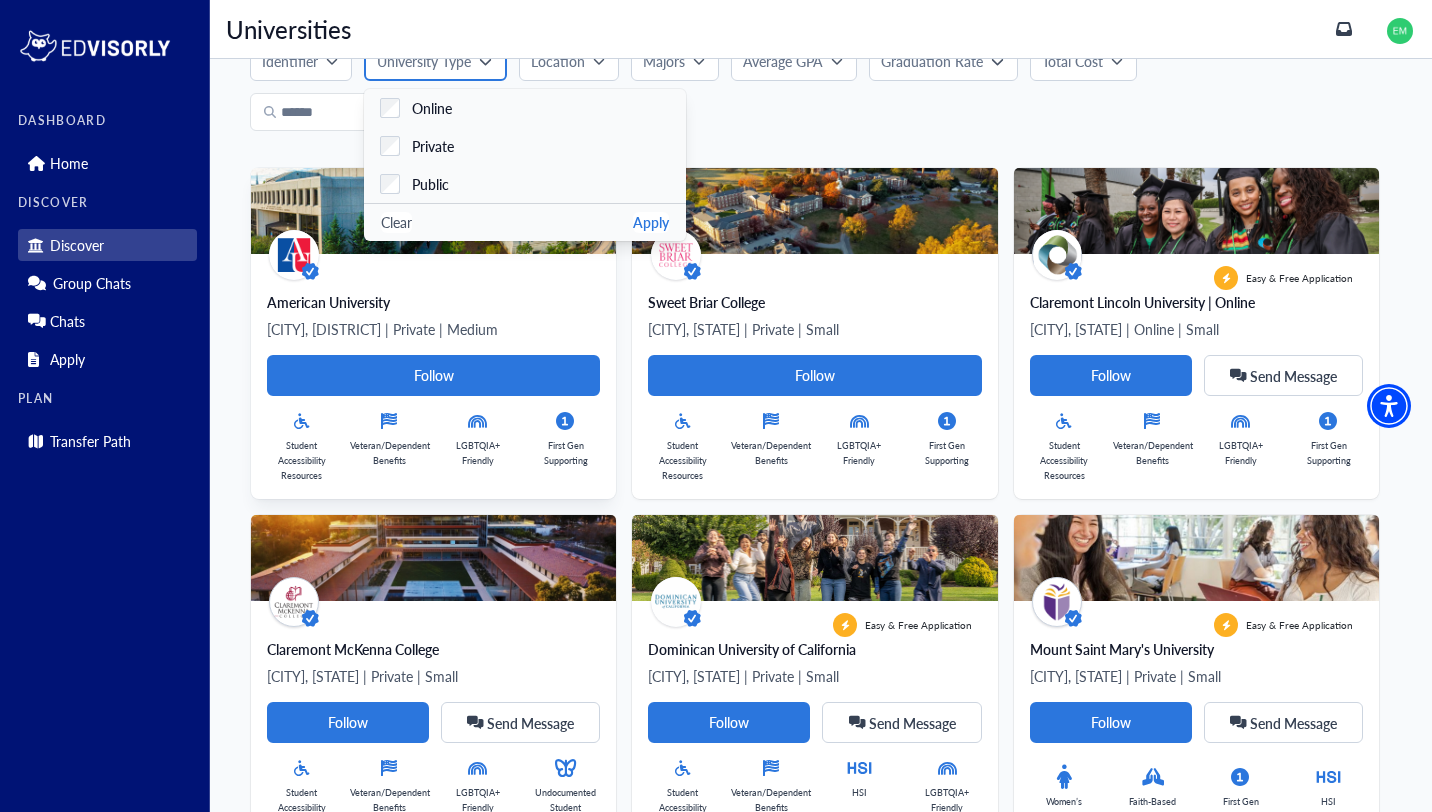 scroll, scrollTop: 0, scrollLeft: 0, axis: both 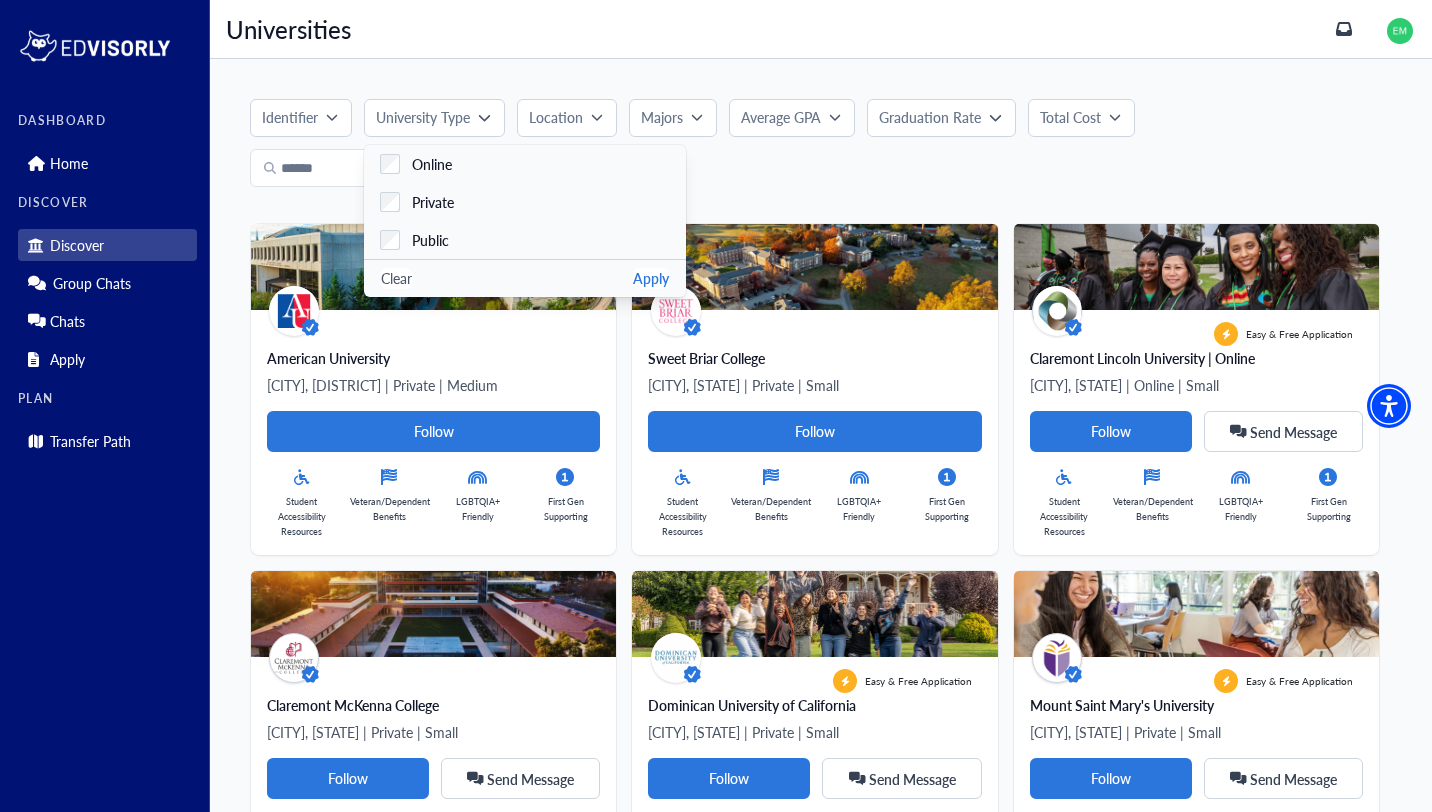 click on "Location" at bounding box center [556, 117] 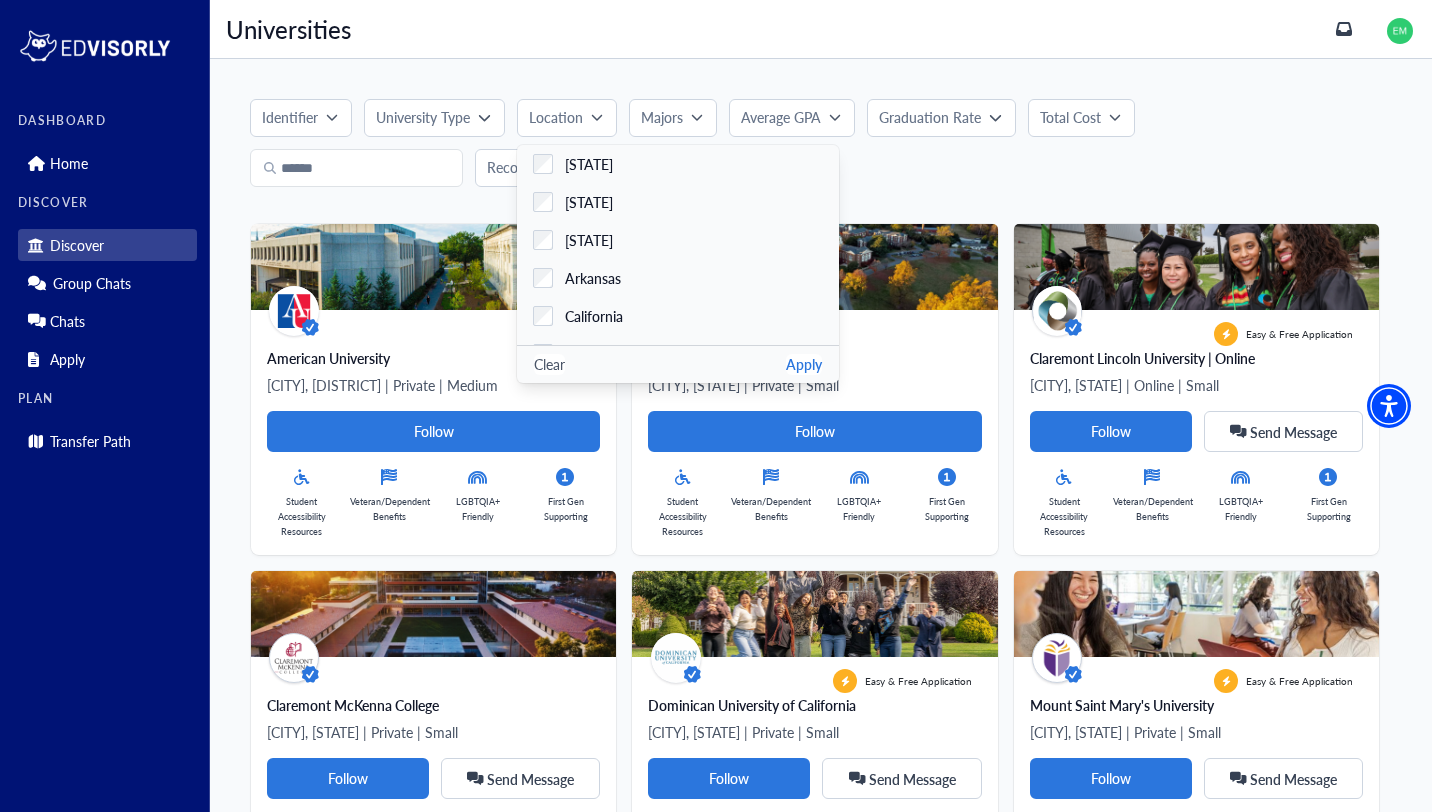 click on "University Type" at bounding box center [423, 117] 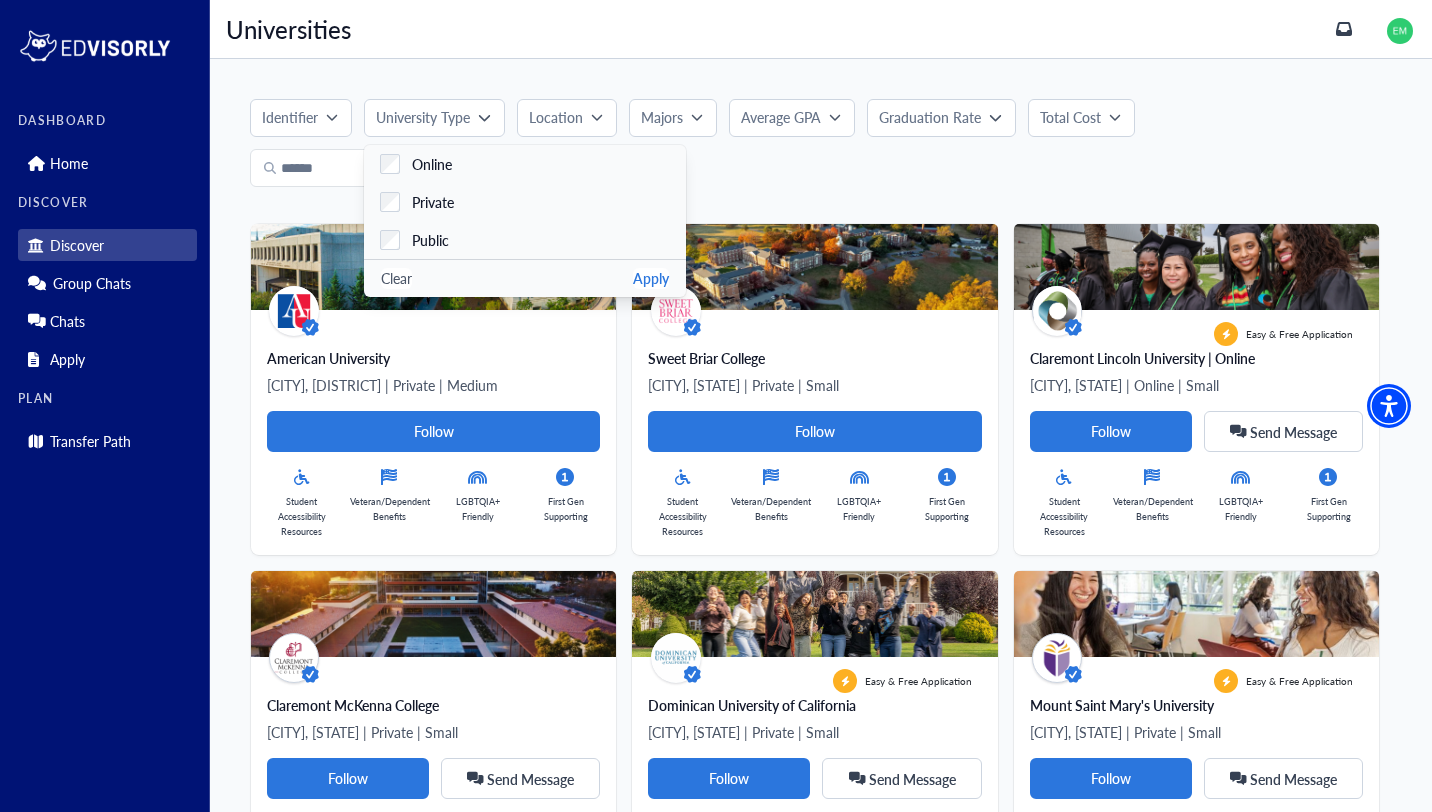 click on "Location" at bounding box center [567, 118] 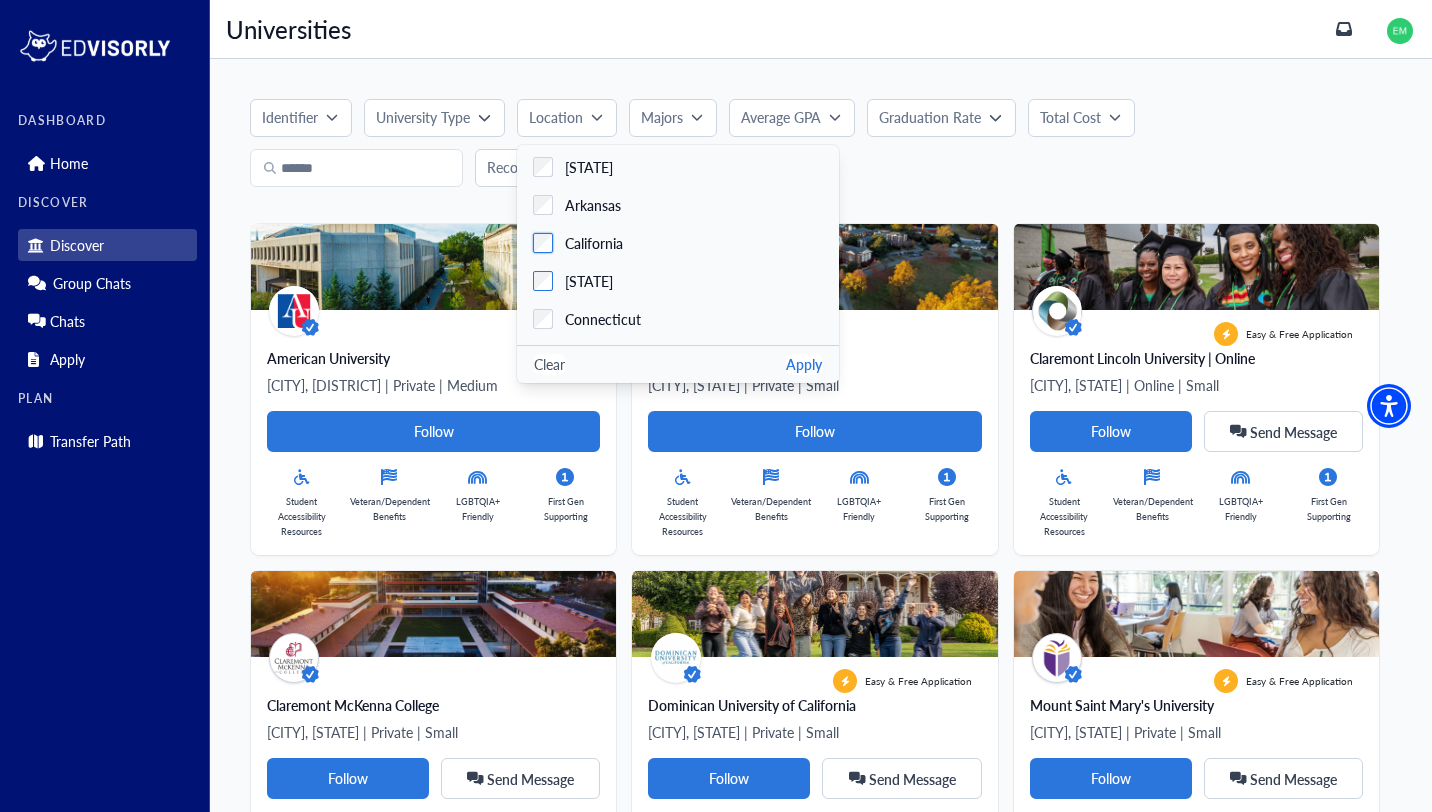 scroll, scrollTop: 118, scrollLeft: 0, axis: vertical 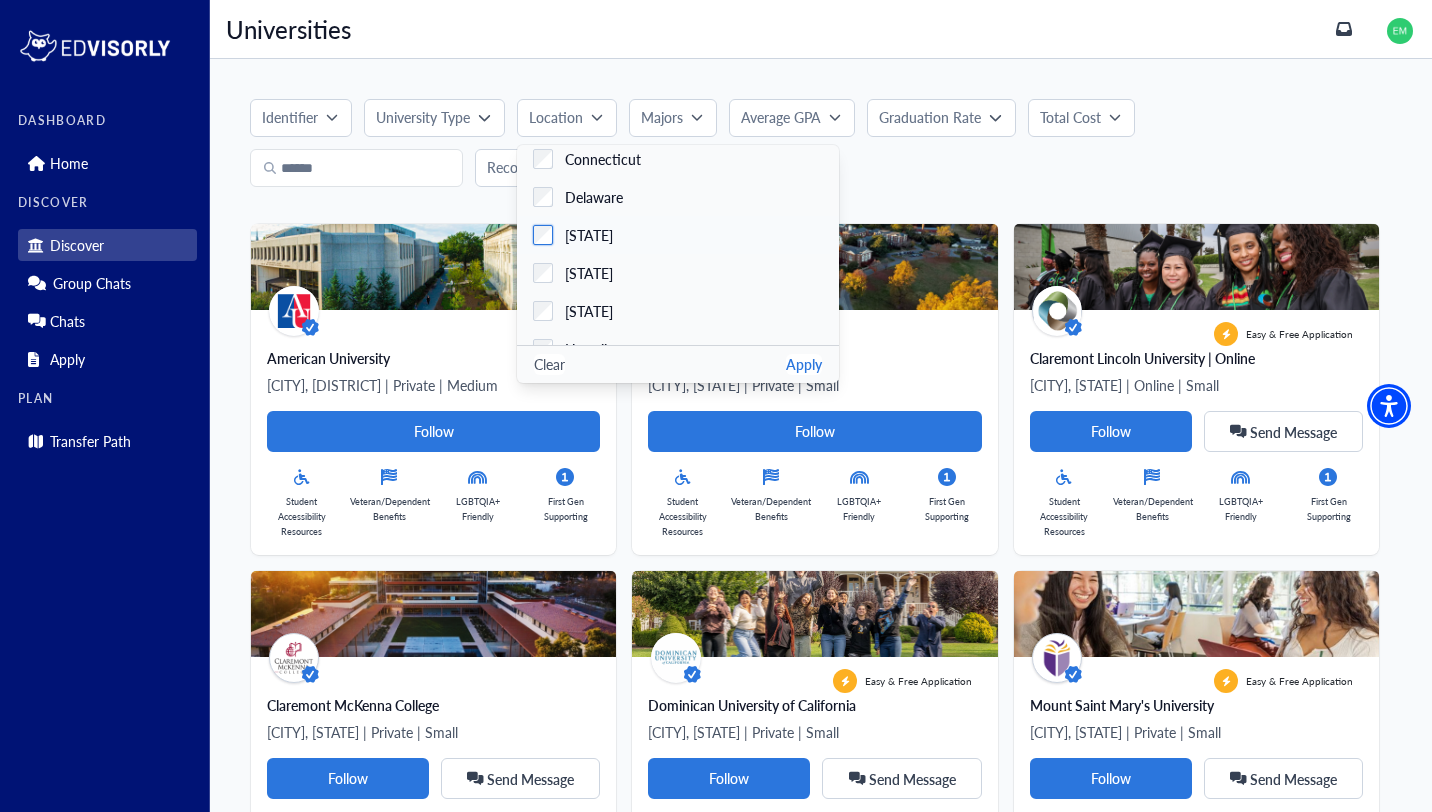 click on "[STATE]" at bounding box center [583, 235] 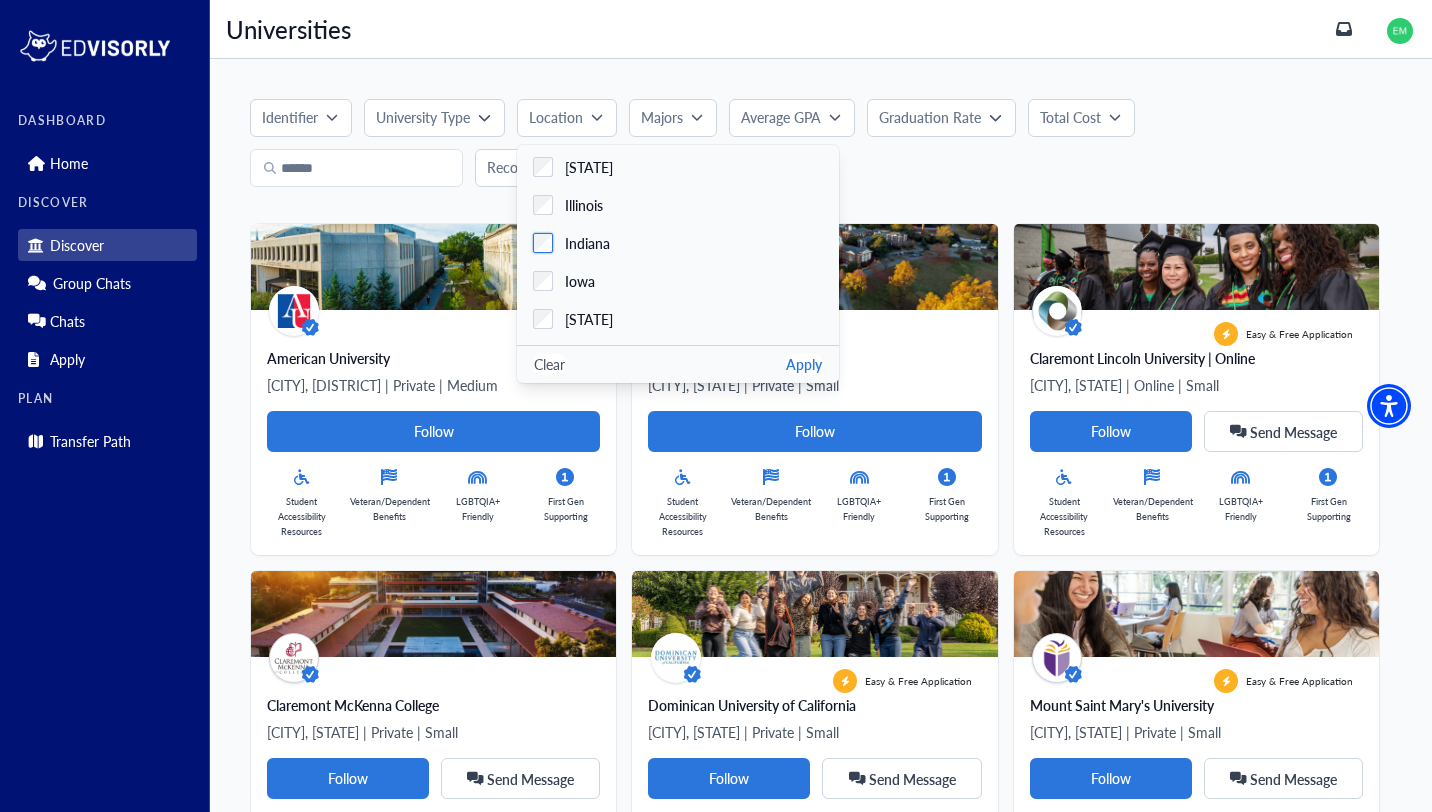 scroll, scrollTop: 457, scrollLeft: 0, axis: vertical 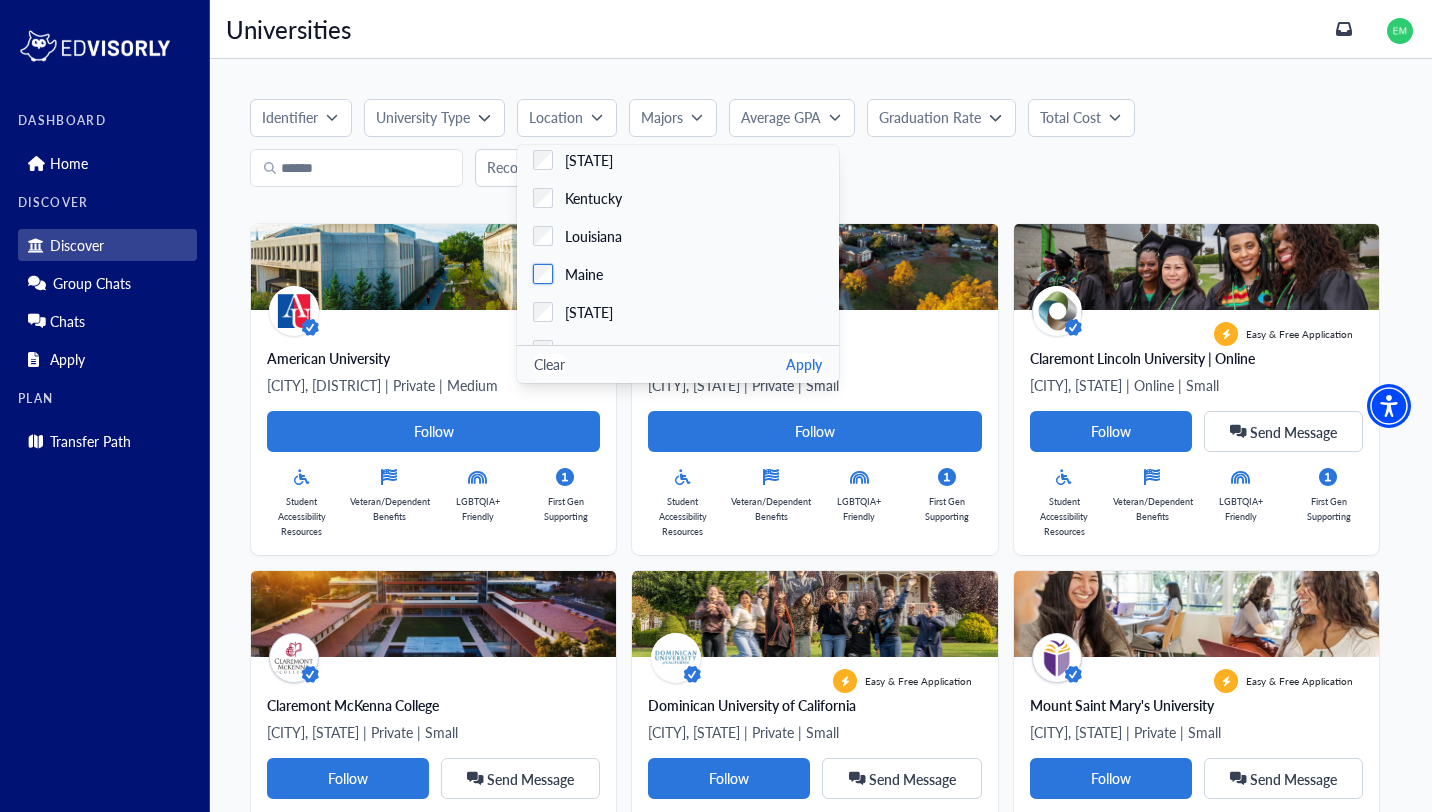 click on "Maine" at bounding box center (678, 274) 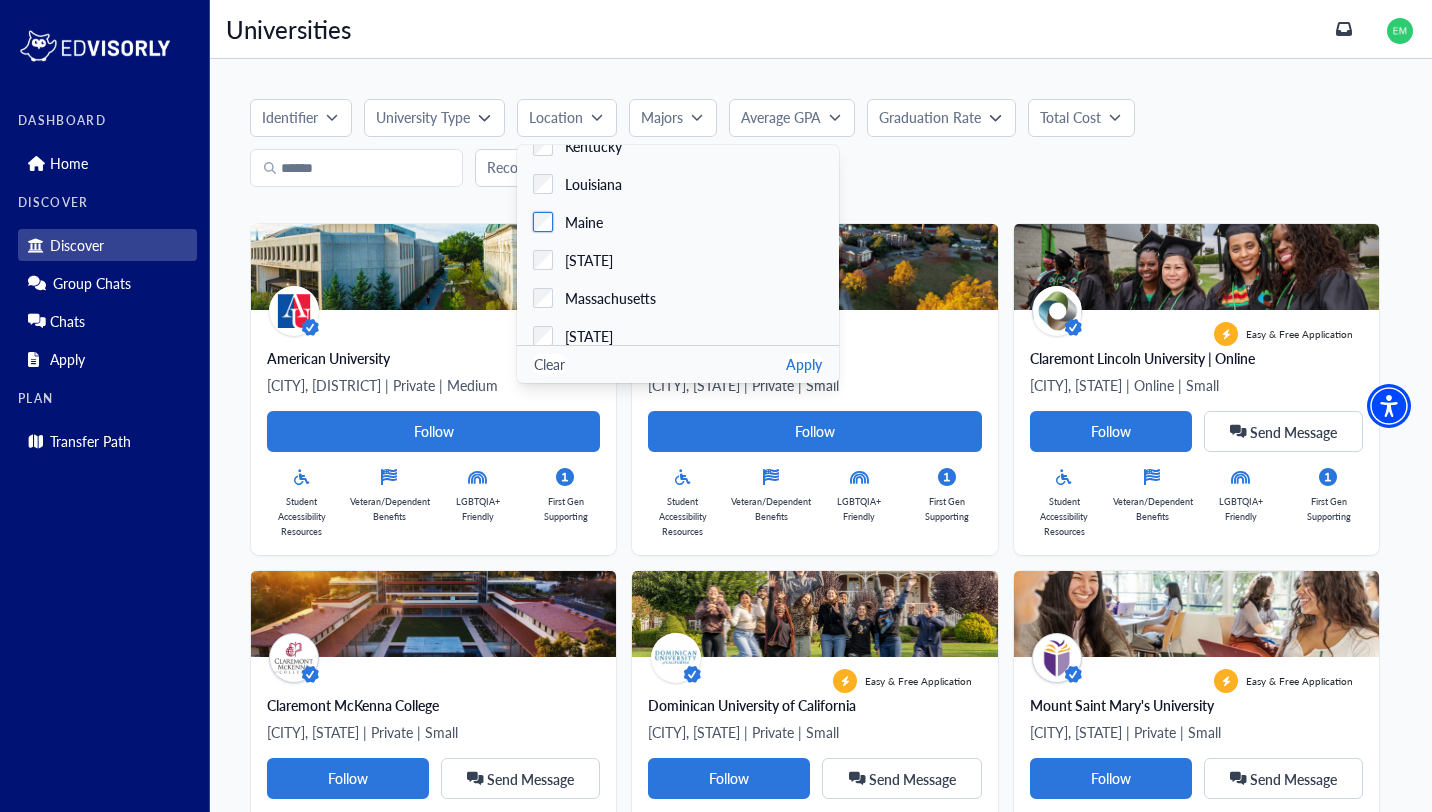 scroll, scrollTop: 675, scrollLeft: 0, axis: vertical 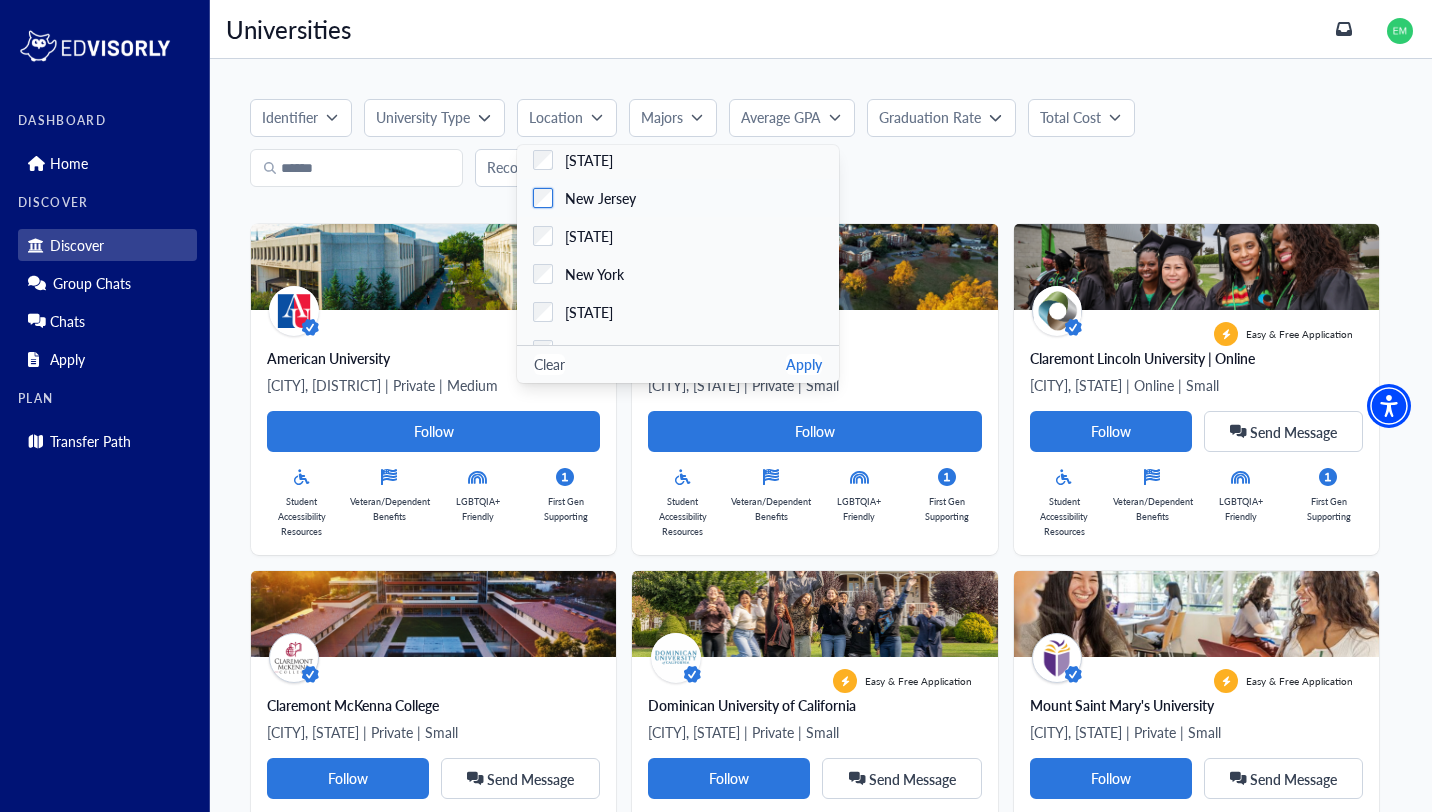click on "New Jersey" at bounding box center [678, 198] 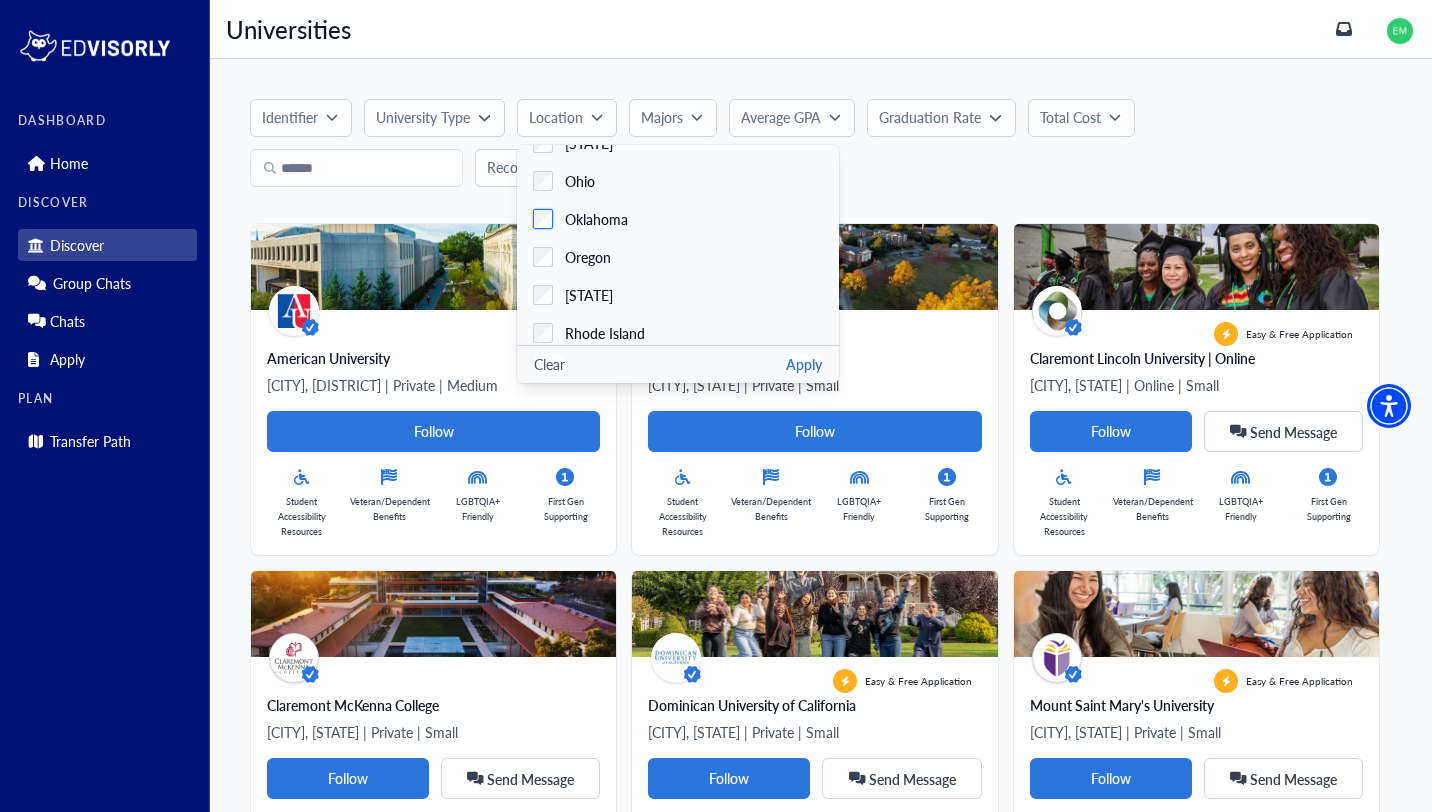 scroll, scrollTop: 1335, scrollLeft: 0, axis: vertical 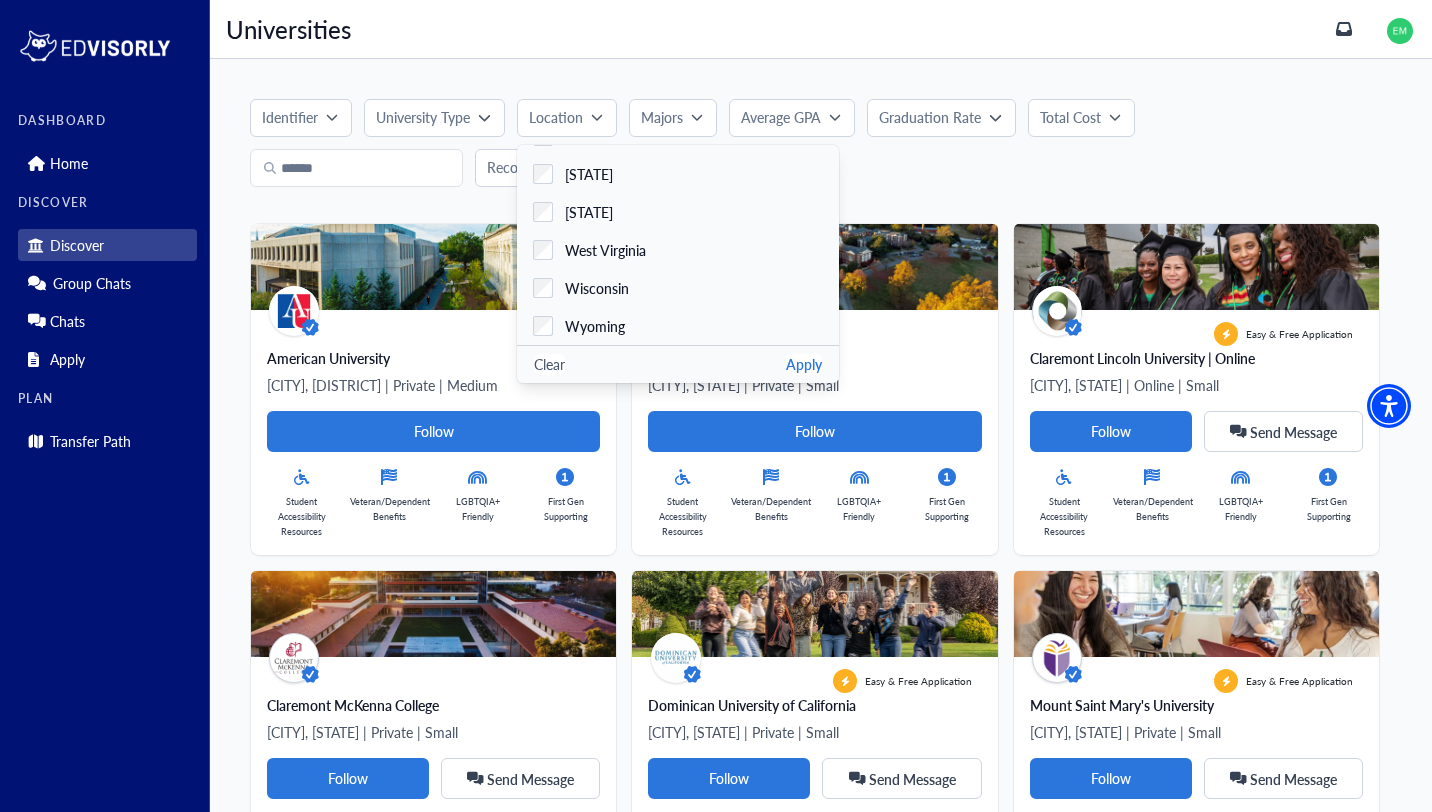 click on "Apply" at bounding box center (804, 364) 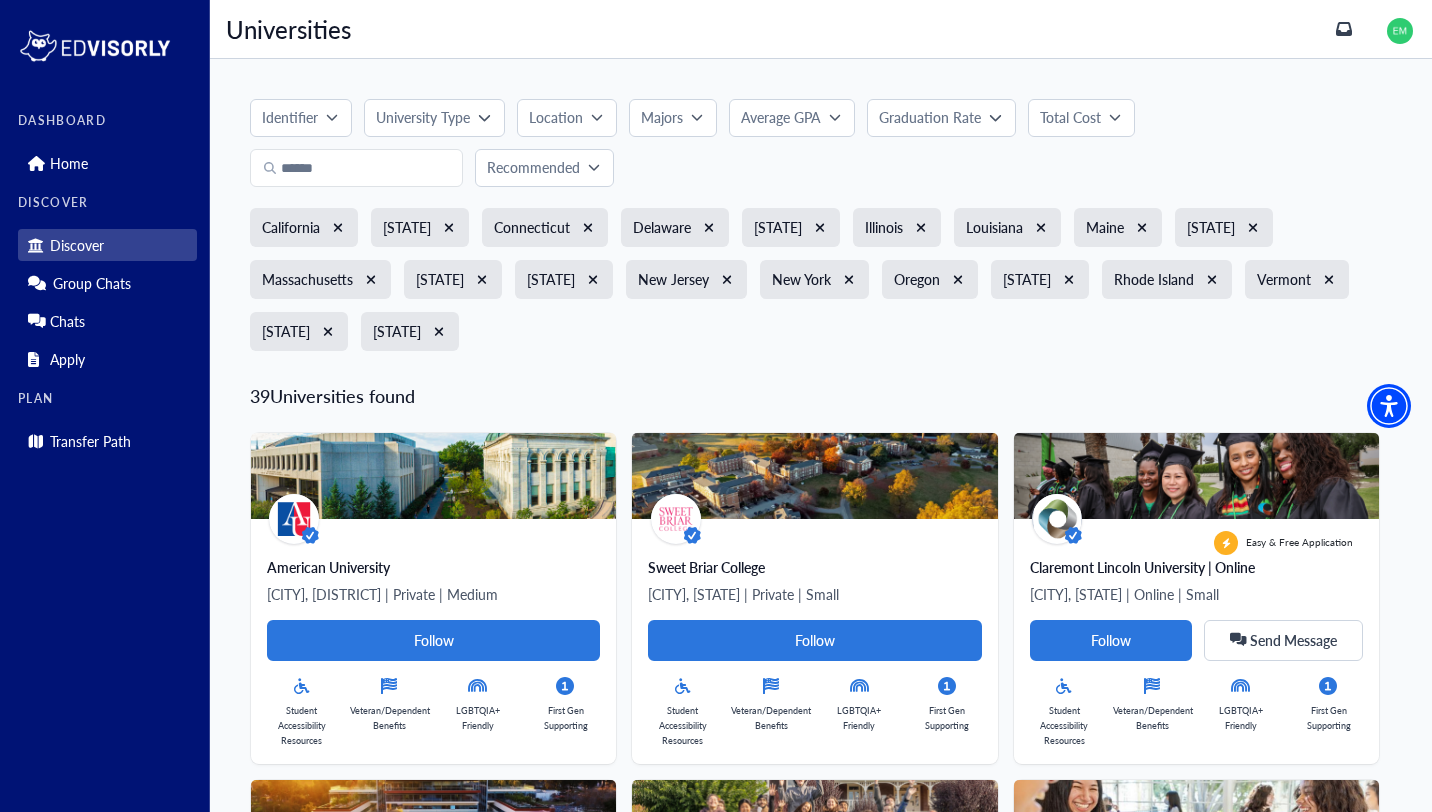 click on "Majors" at bounding box center (662, 117) 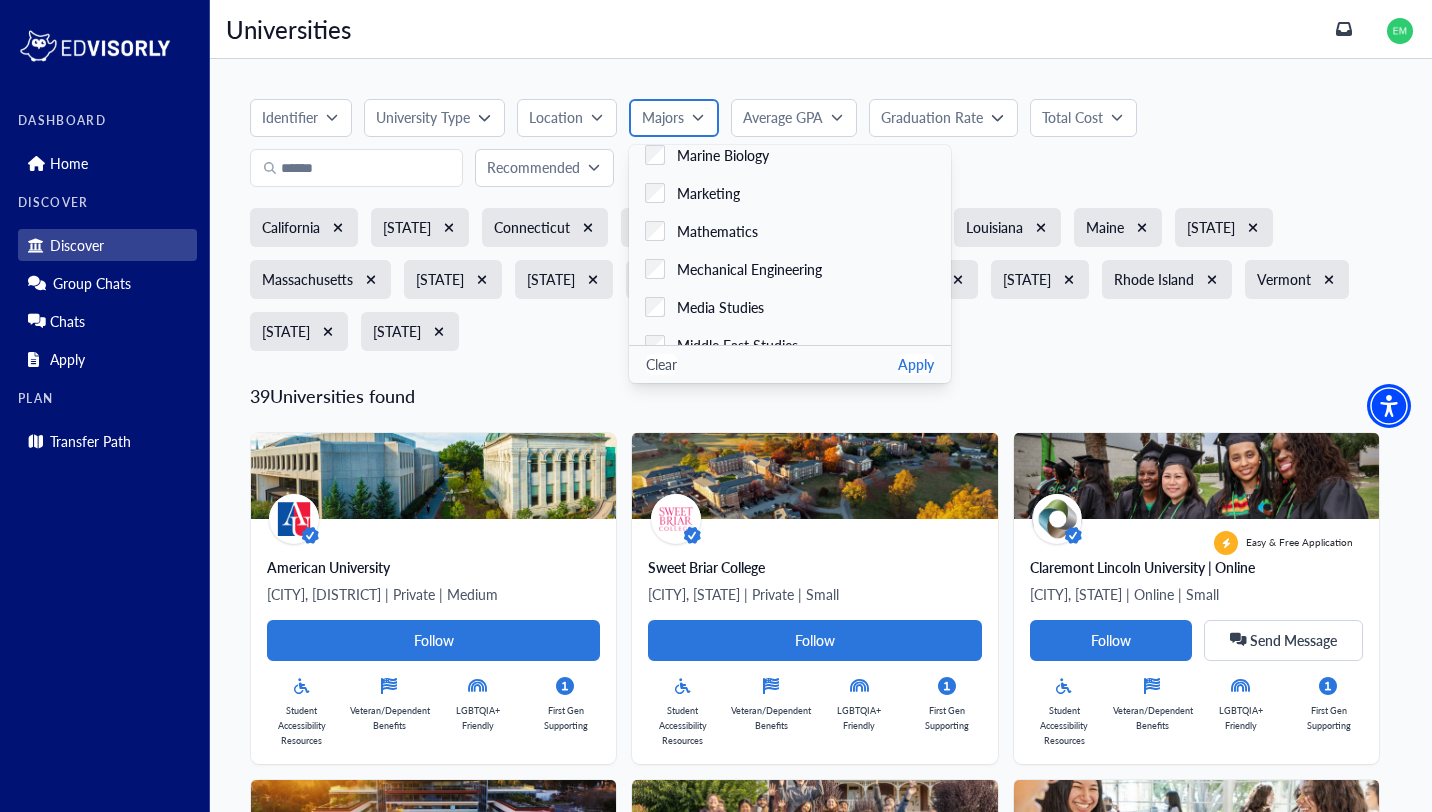scroll, scrollTop: 2836, scrollLeft: 0, axis: vertical 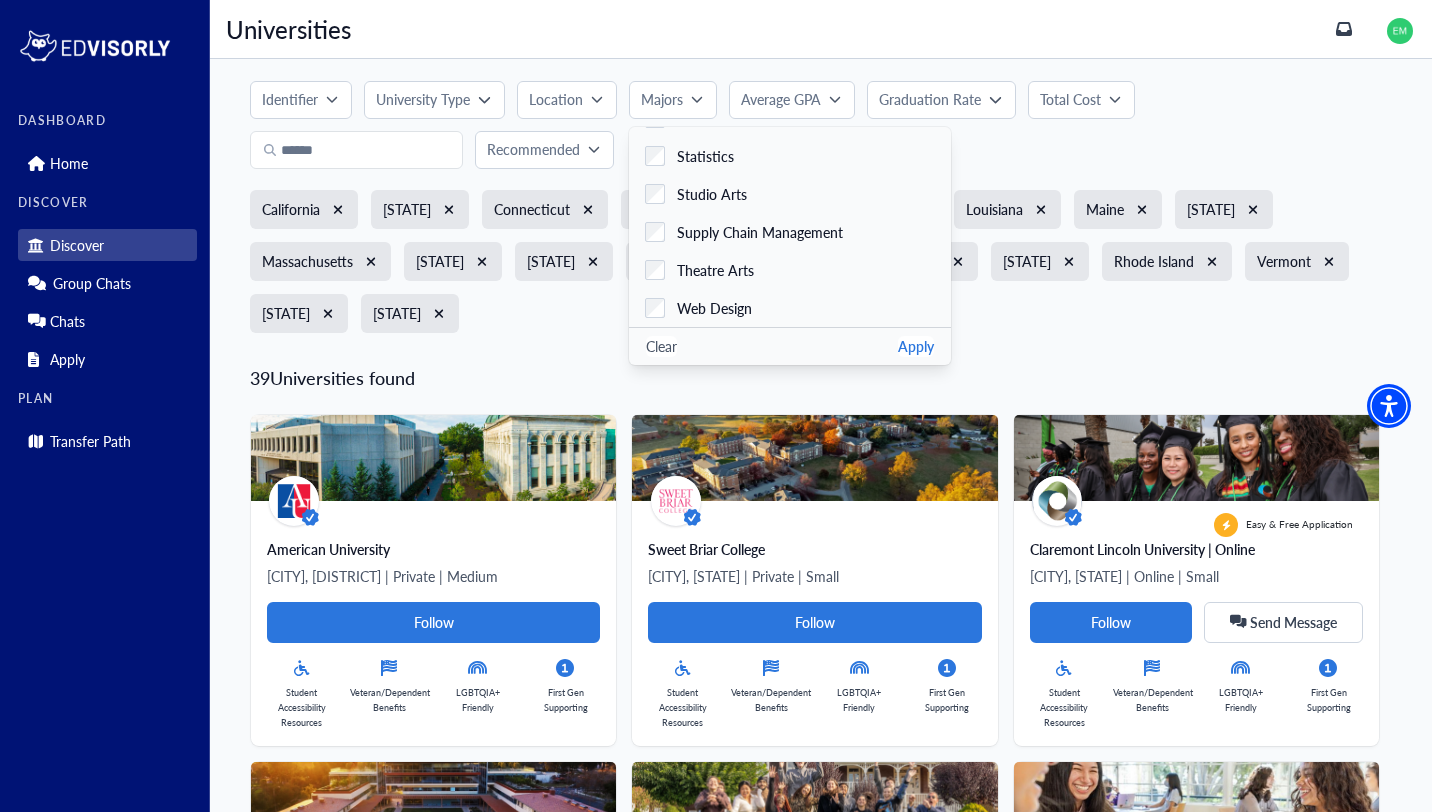 click on "Average GPA" at bounding box center (792, 100) 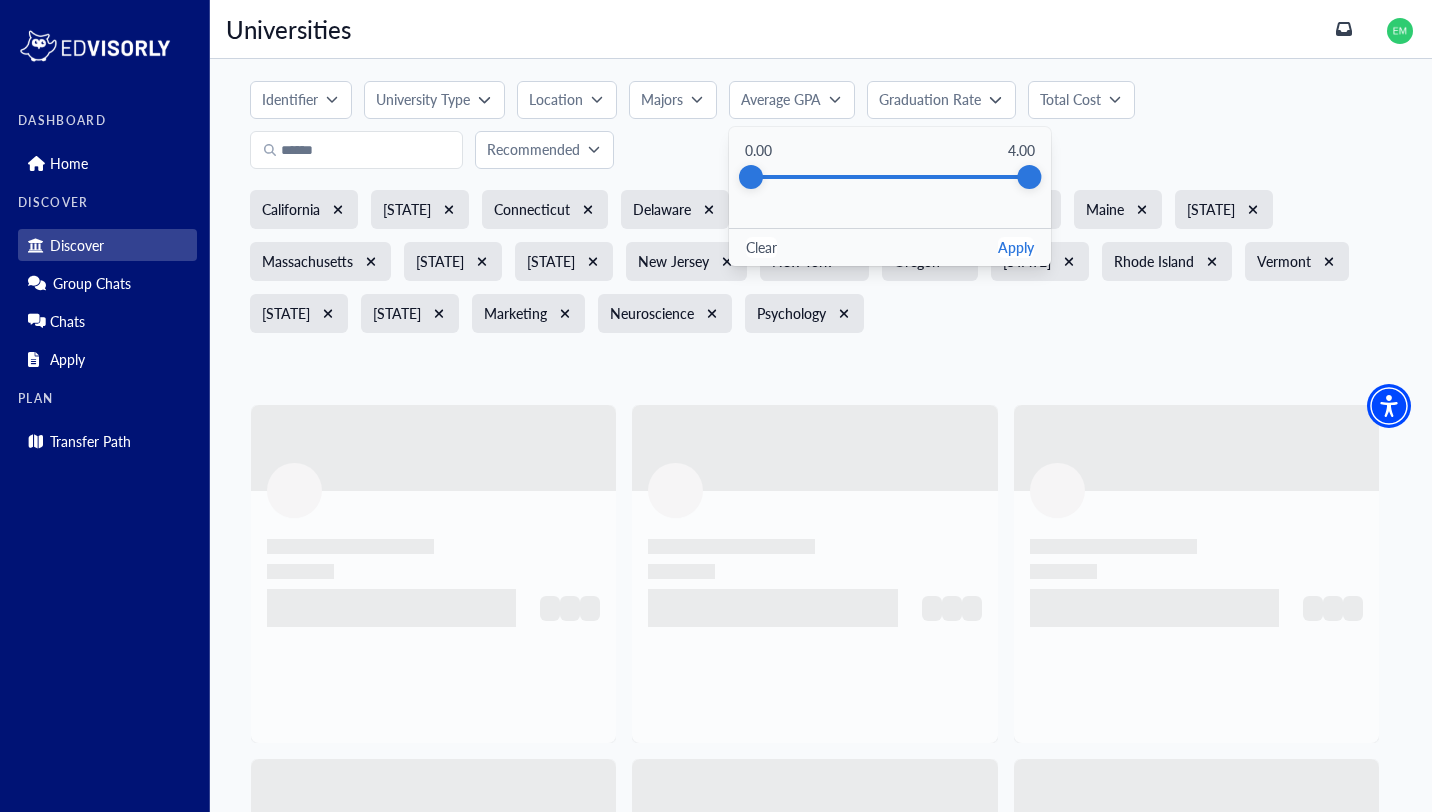 click on "Graduation Rate" at bounding box center (930, 99) 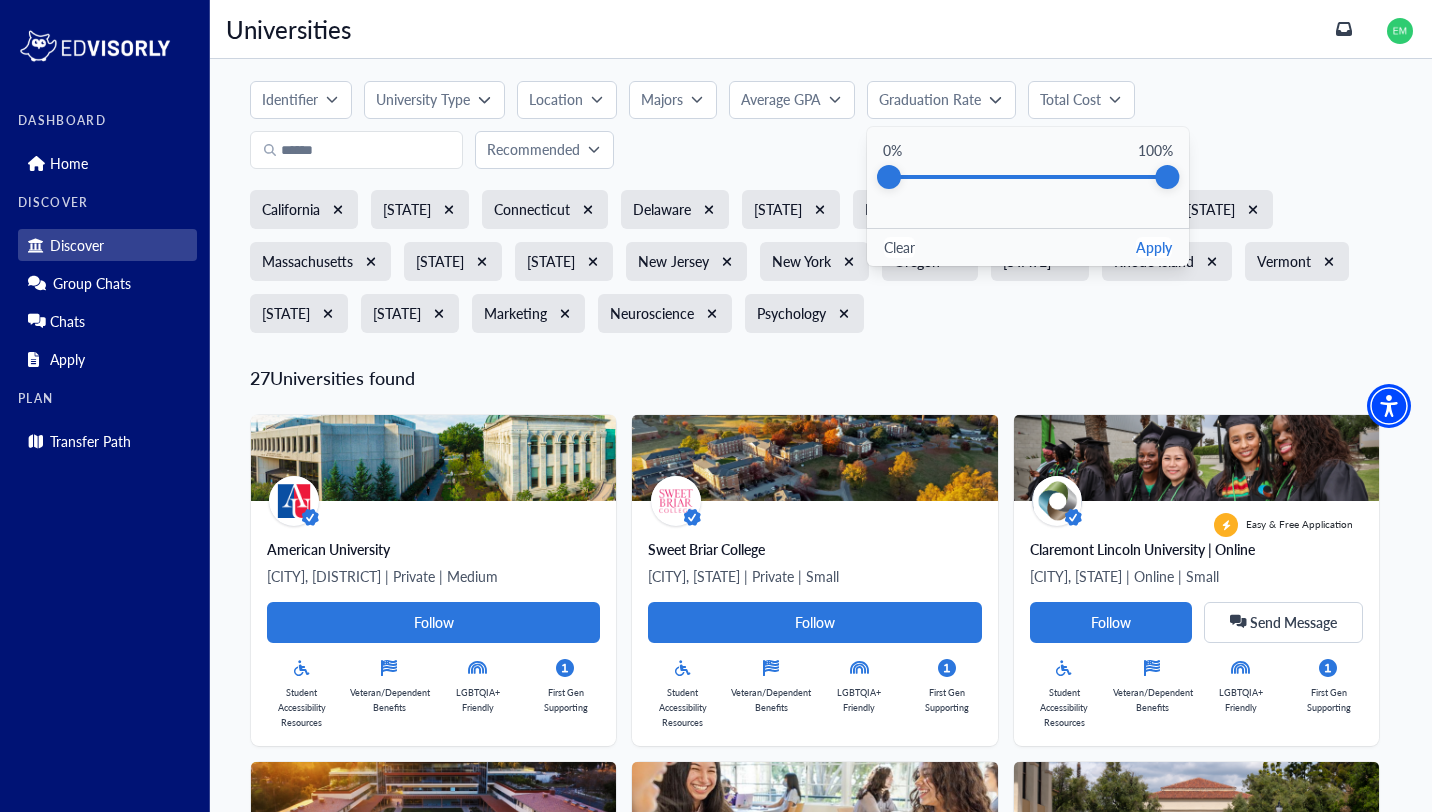 click on "Total Cost" at bounding box center [1070, 99] 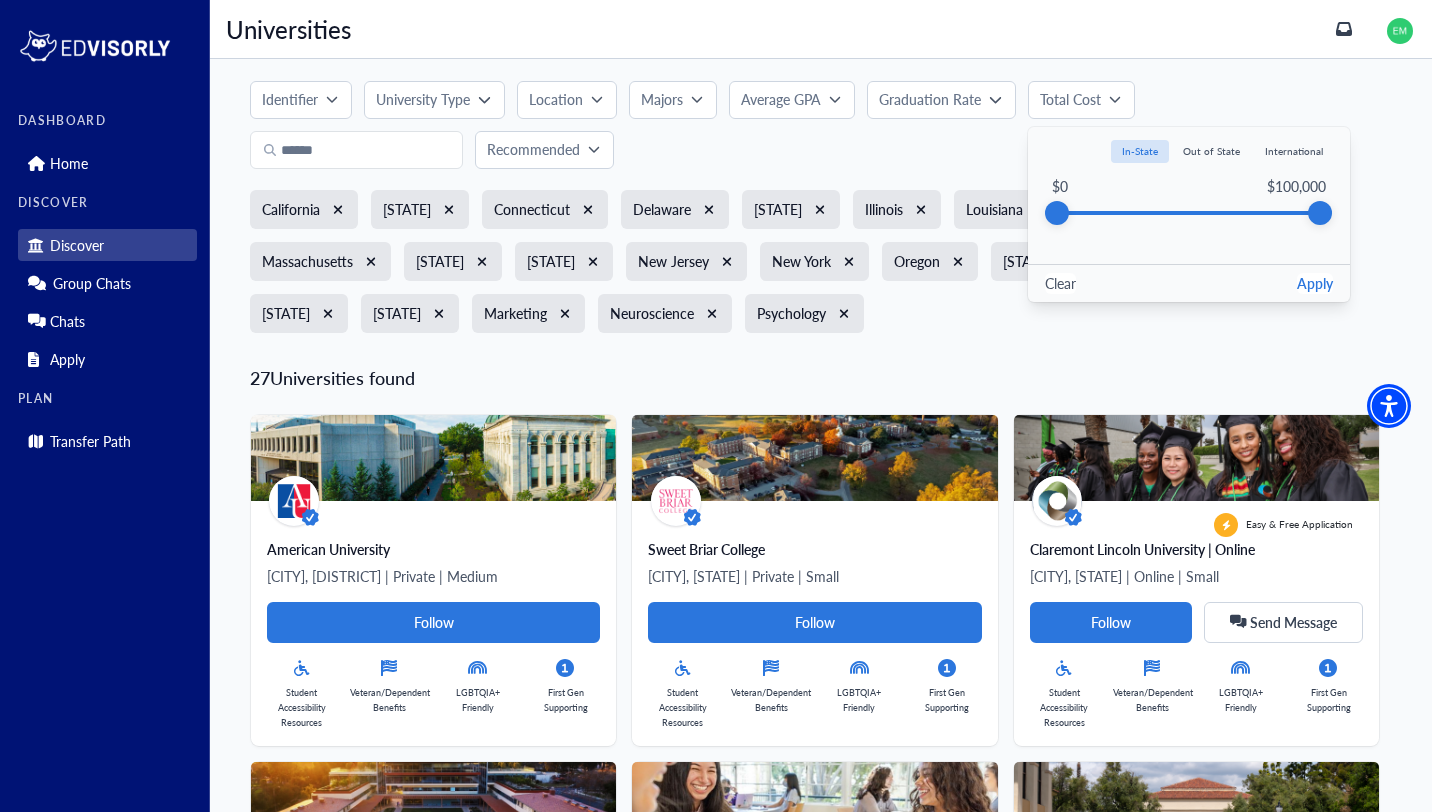 click on "Recommended" at bounding box center (537, 149) 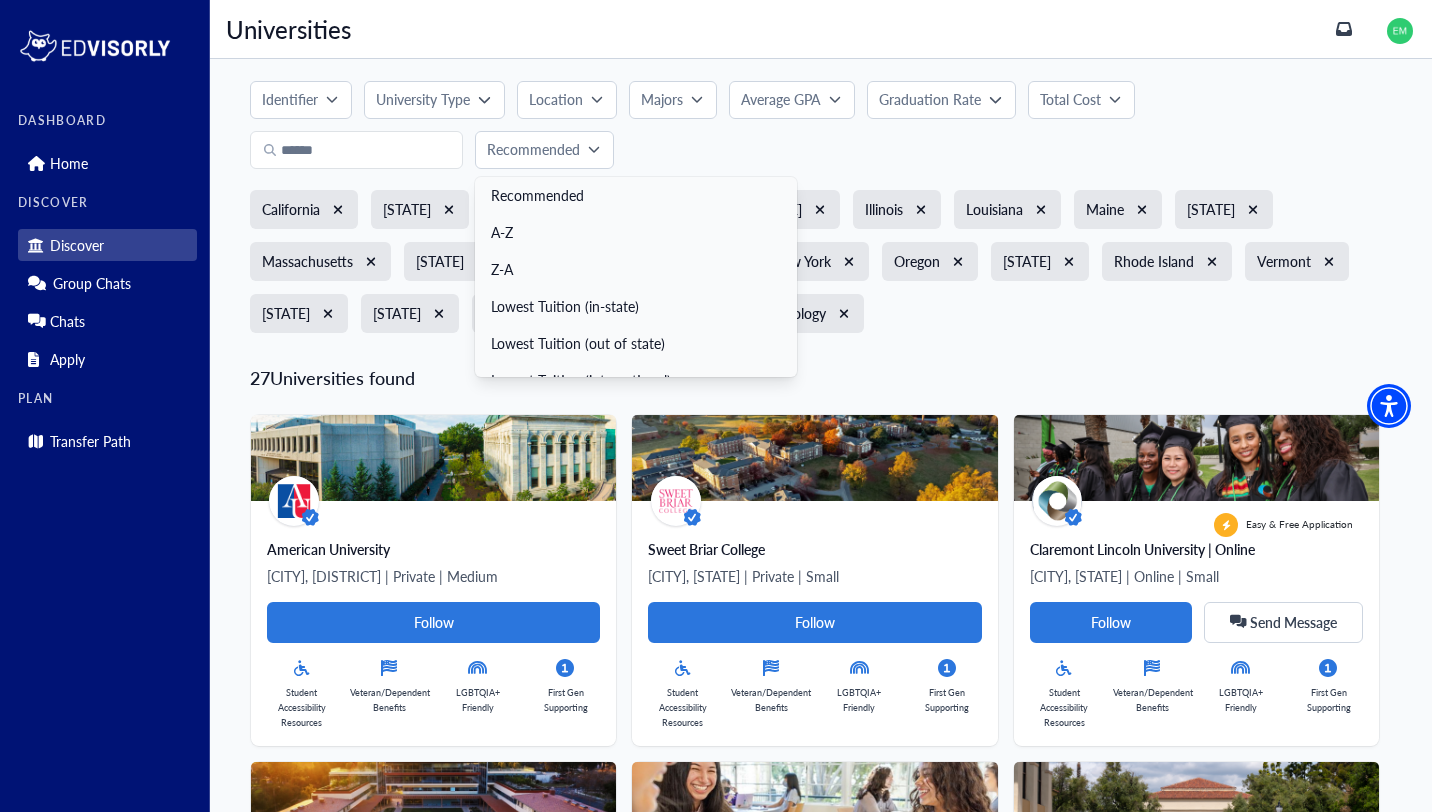 click on "Identifier Faith-Based Hispanic Serving Institution Historically Black College or University Asian American and Native American Pacific Islander Serving Institution Veteran/Dependent Benefits LGBTQIA+ Friendly Undocumented Student Resources Student Accessibility Resources Parent Friendly First Gen Supporting Arts Women’s University Very High Research Activity Low Cost of Living Safest College Center for Identity & Inclusion WUE - Western Undergraduate Exchange Guaranteed Transfer Housing Rural Serving R1 University Division I Sports Division II Sports Division III Sports Leader in Sustainability Undergraduate Online Degree Programs International Supporting Clear Apply University Type Online Private Public Clear Apply Location Alabama Alaska Arizona Arkansas California Colorado Connecticut Delaware District of Columbia Florida Georgia Hawaii Idaho Illinois Indiana Iowa Kansas Kentucky Louisiana Maine Maryland Massachusetts Michigan Minnesota Mississippi Missouri Montana Nebraska Nevada New Hampshire New York" at bounding box center [821, 125] 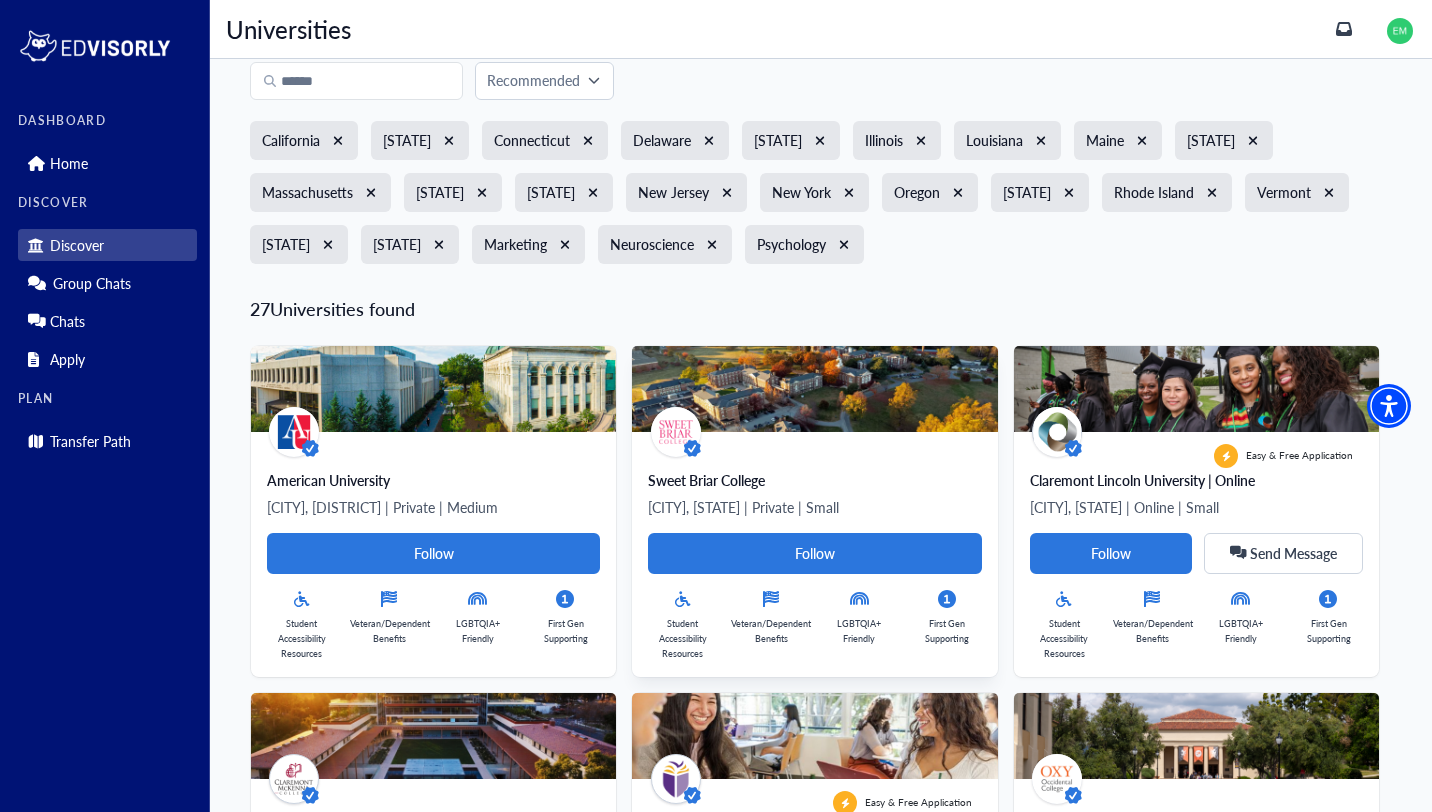 scroll, scrollTop: 0, scrollLeft: 0, axis: both 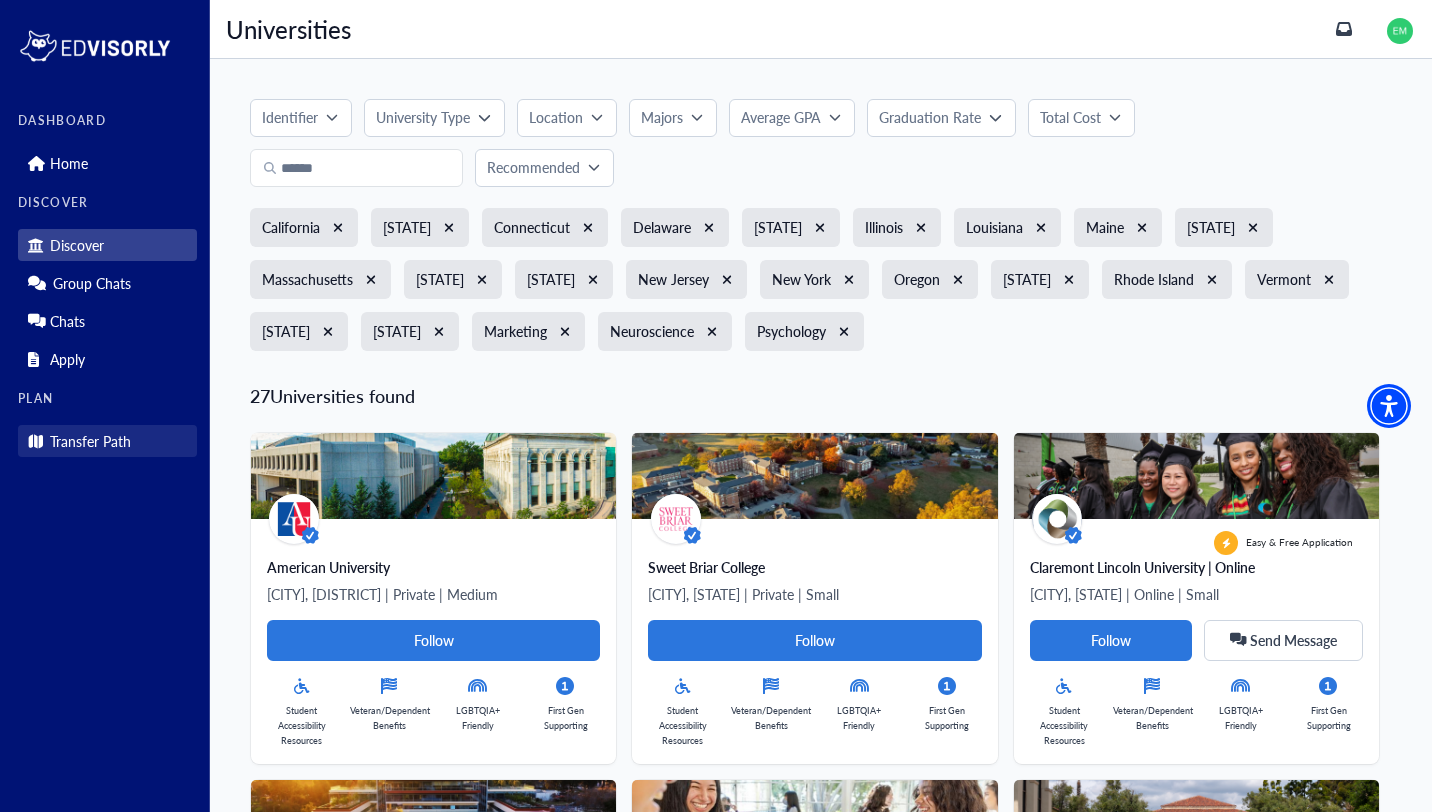 click on "Transfer Path" at bounding box center (90, 441) 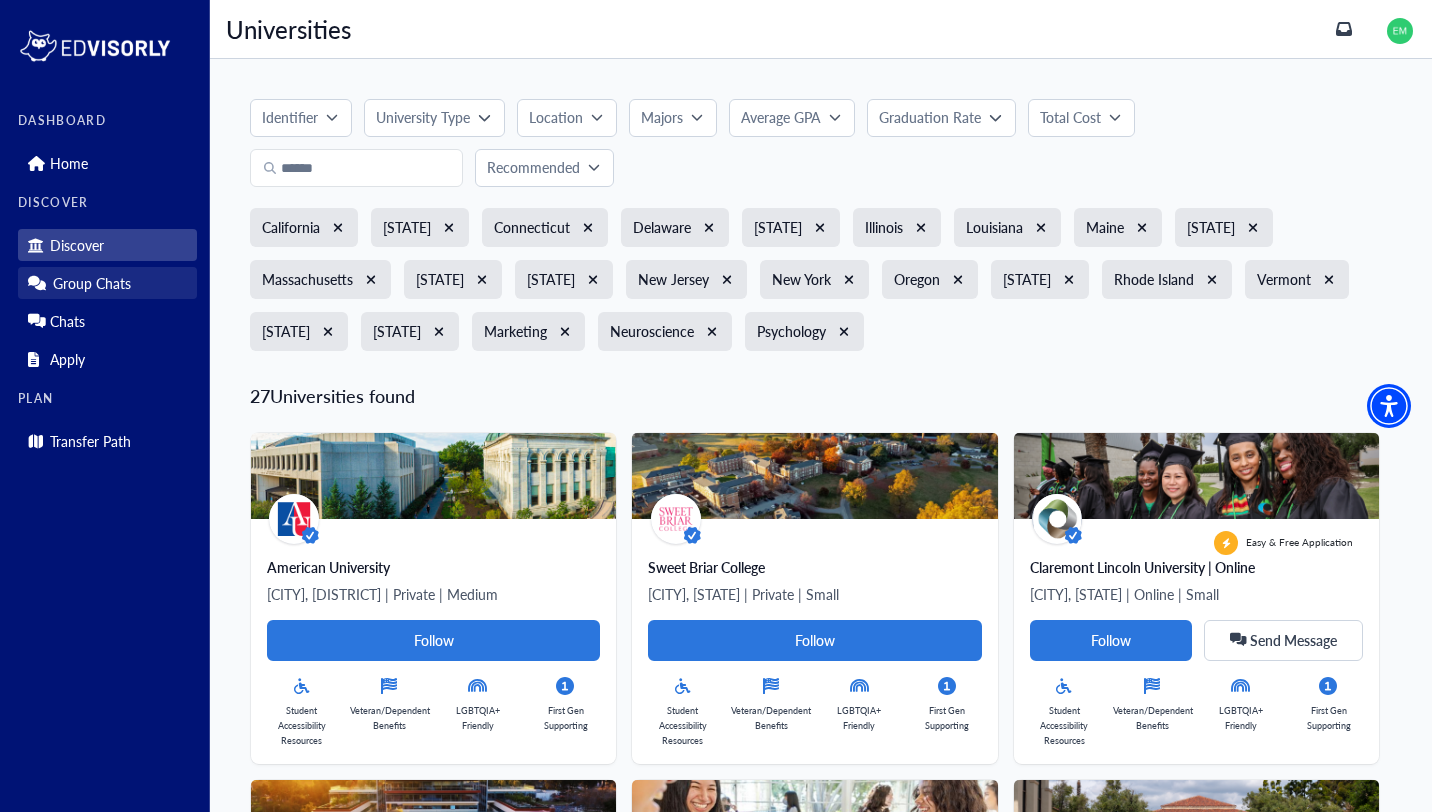 click on "Group Chats" at bounding box center (92, 283) 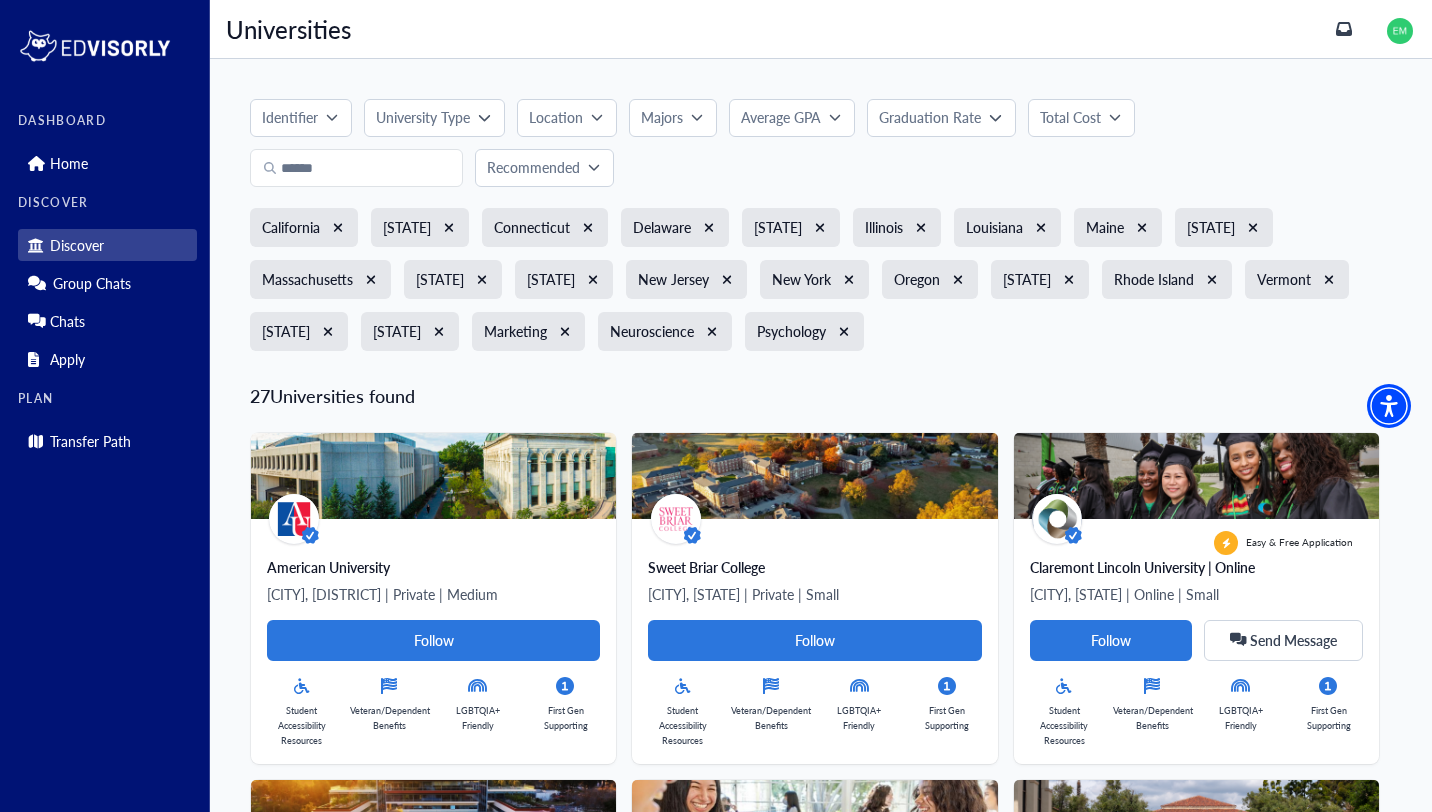 click on "Discover" at bounding box center (107, 245) 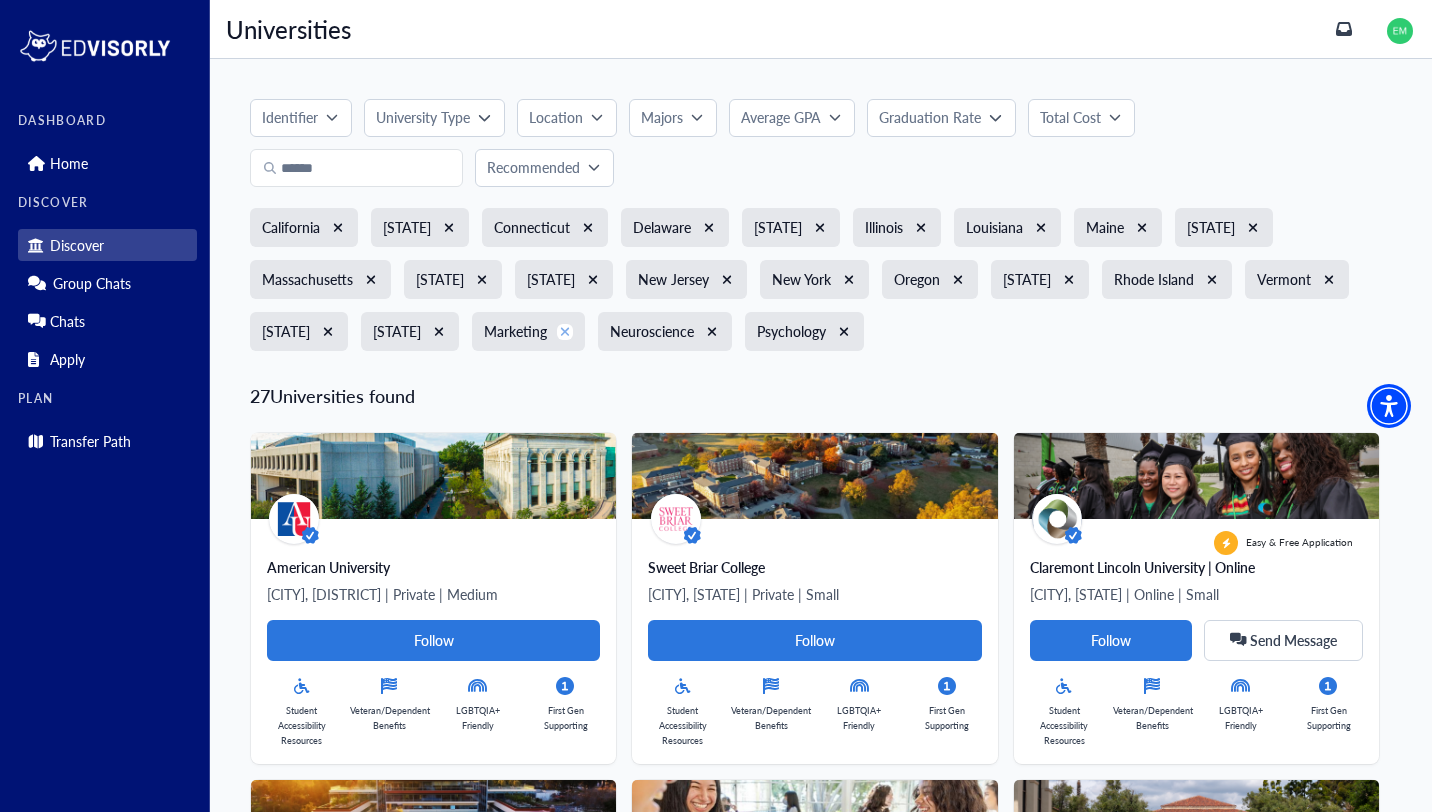 click 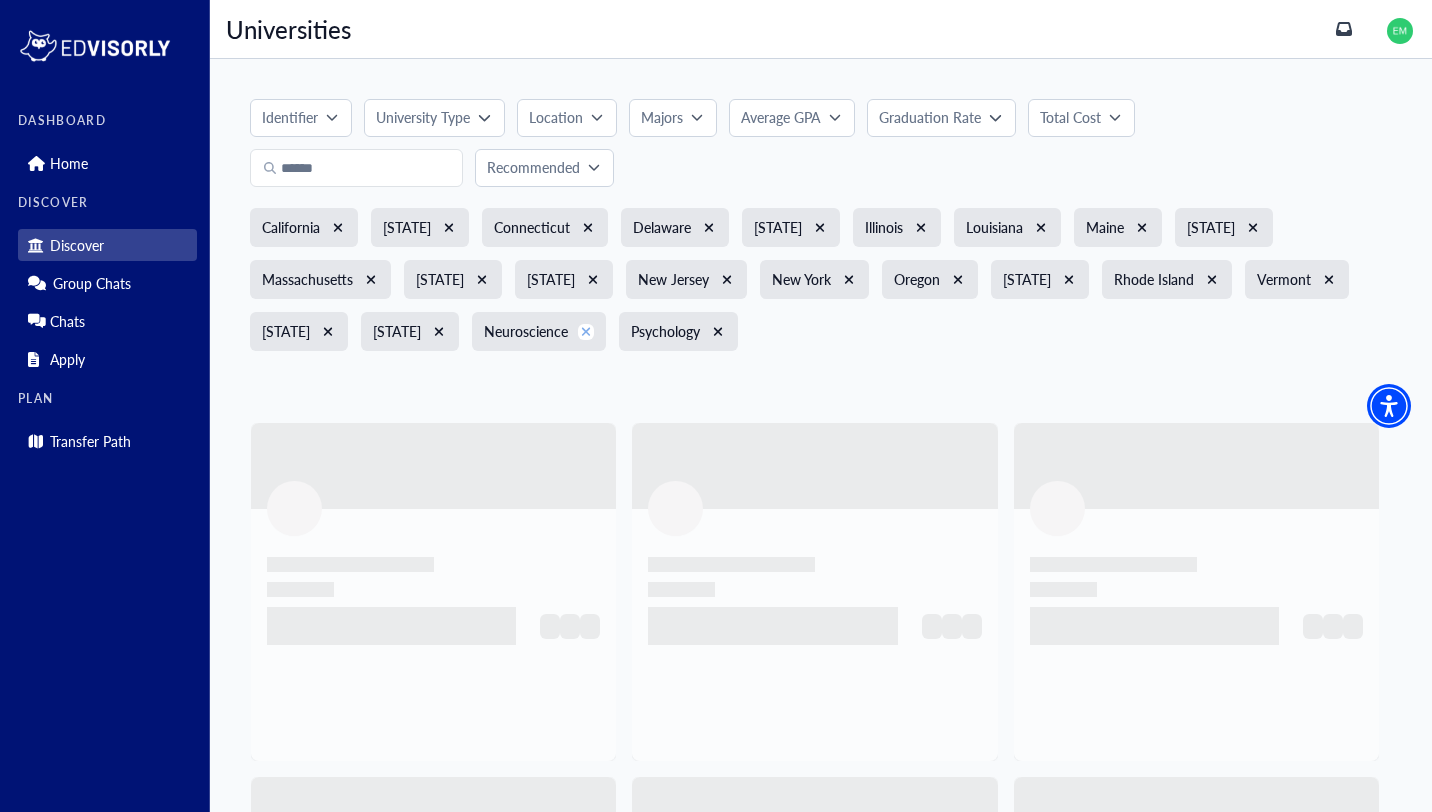 click 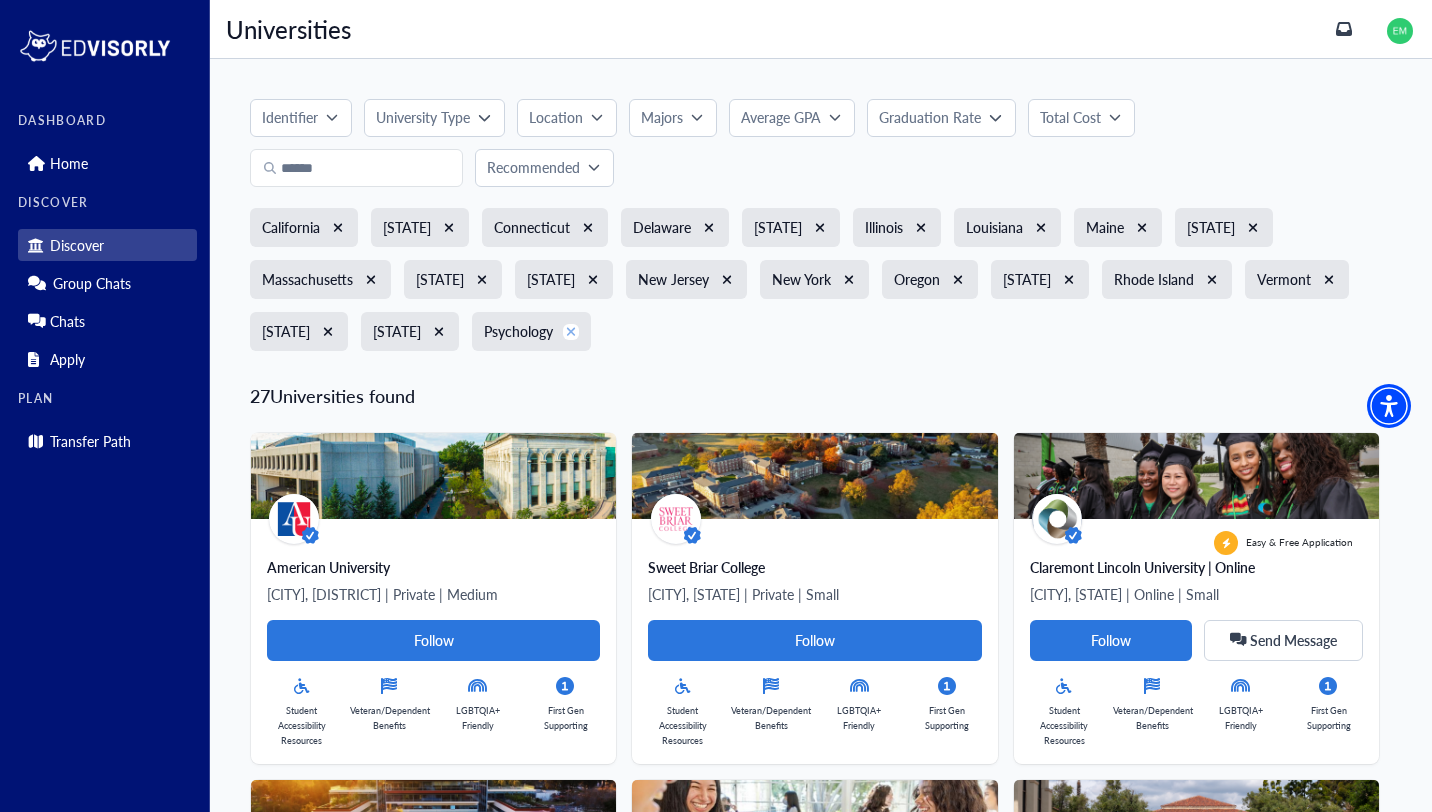click 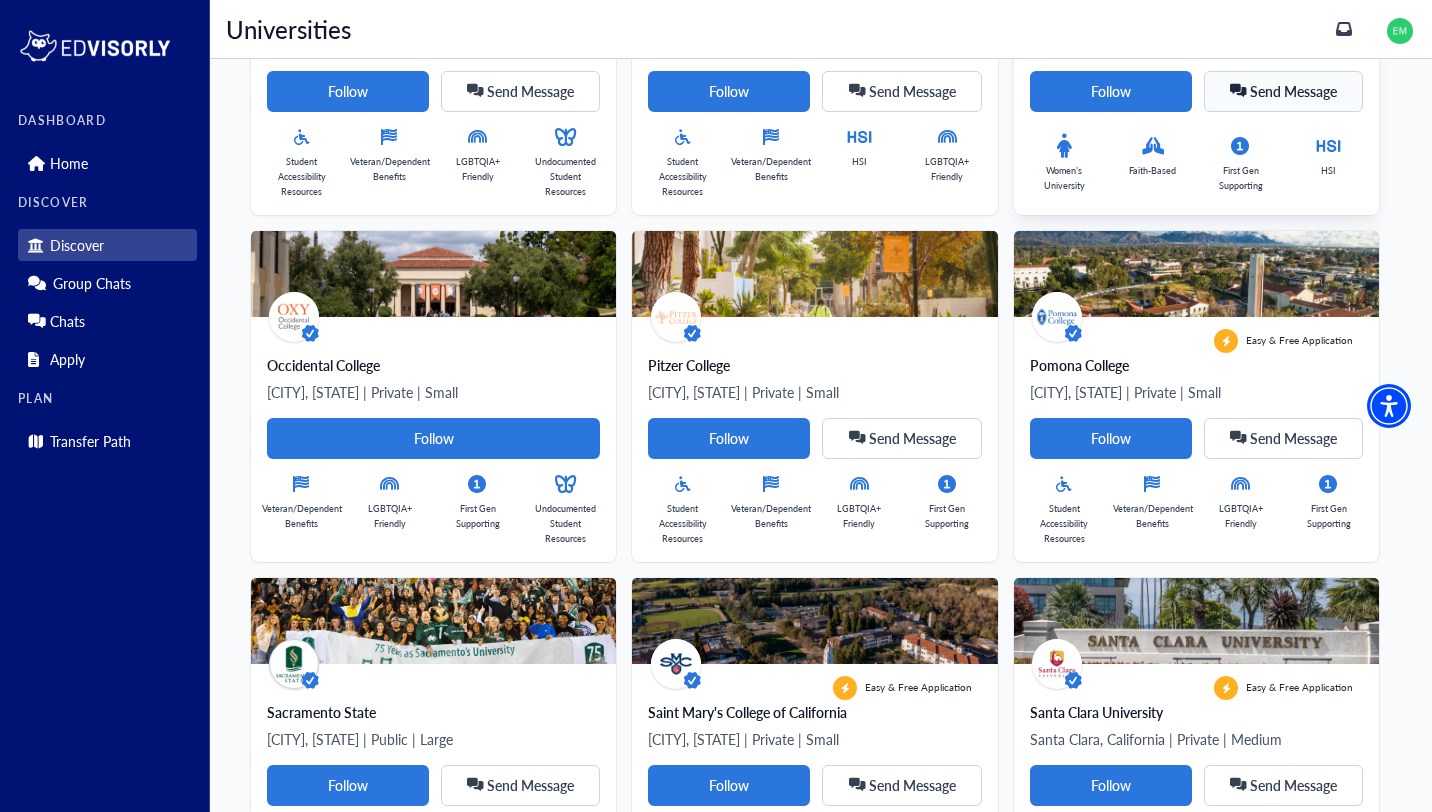 scroll, scrollTop: 955, scrollLeft: 0, axis: vertical 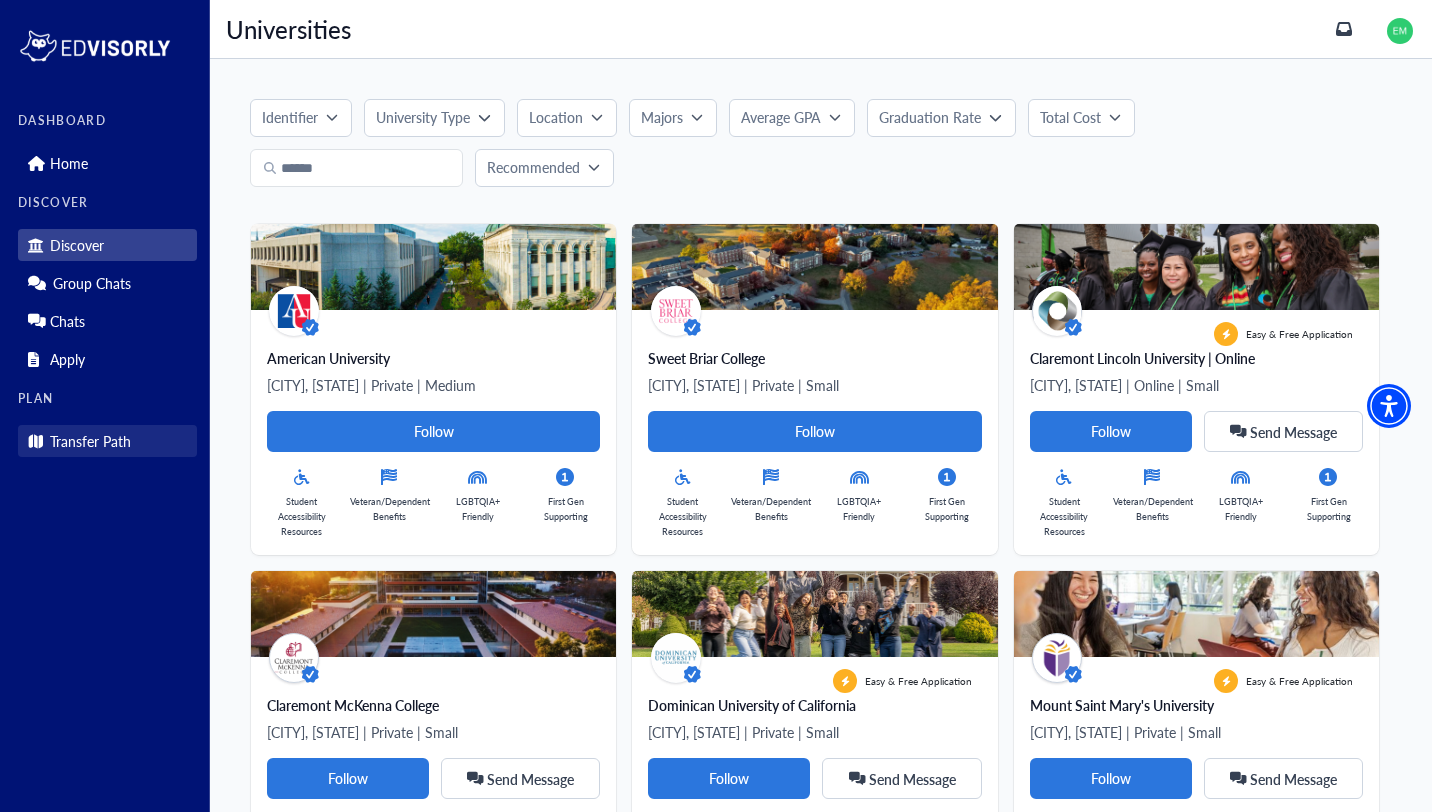 click on "Transfer Path" at bounding box center [90, 441] 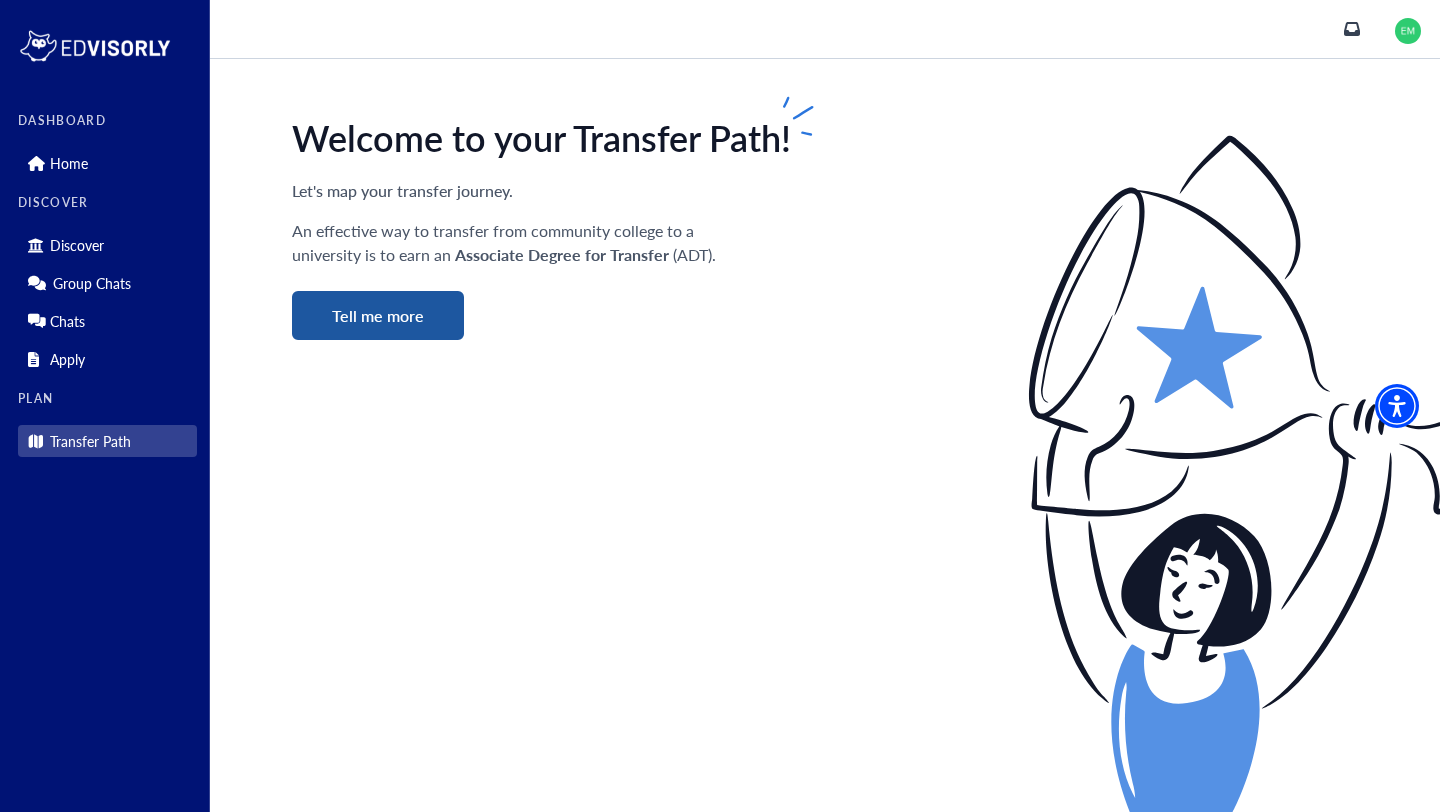 click on "Tell me more" at bounding box center (378, 315) 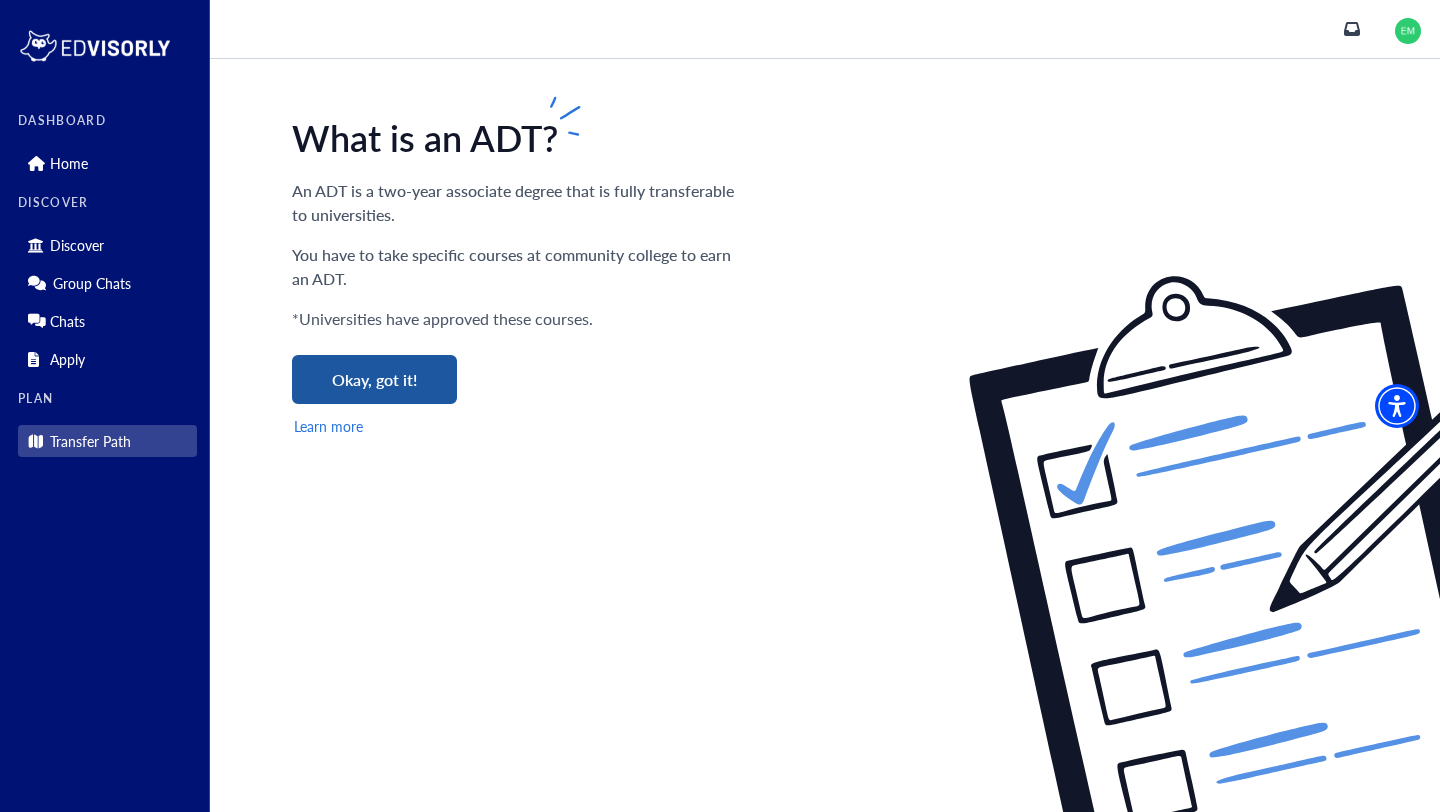 click on "Okay, got it!" at bounding box center [374, 379] 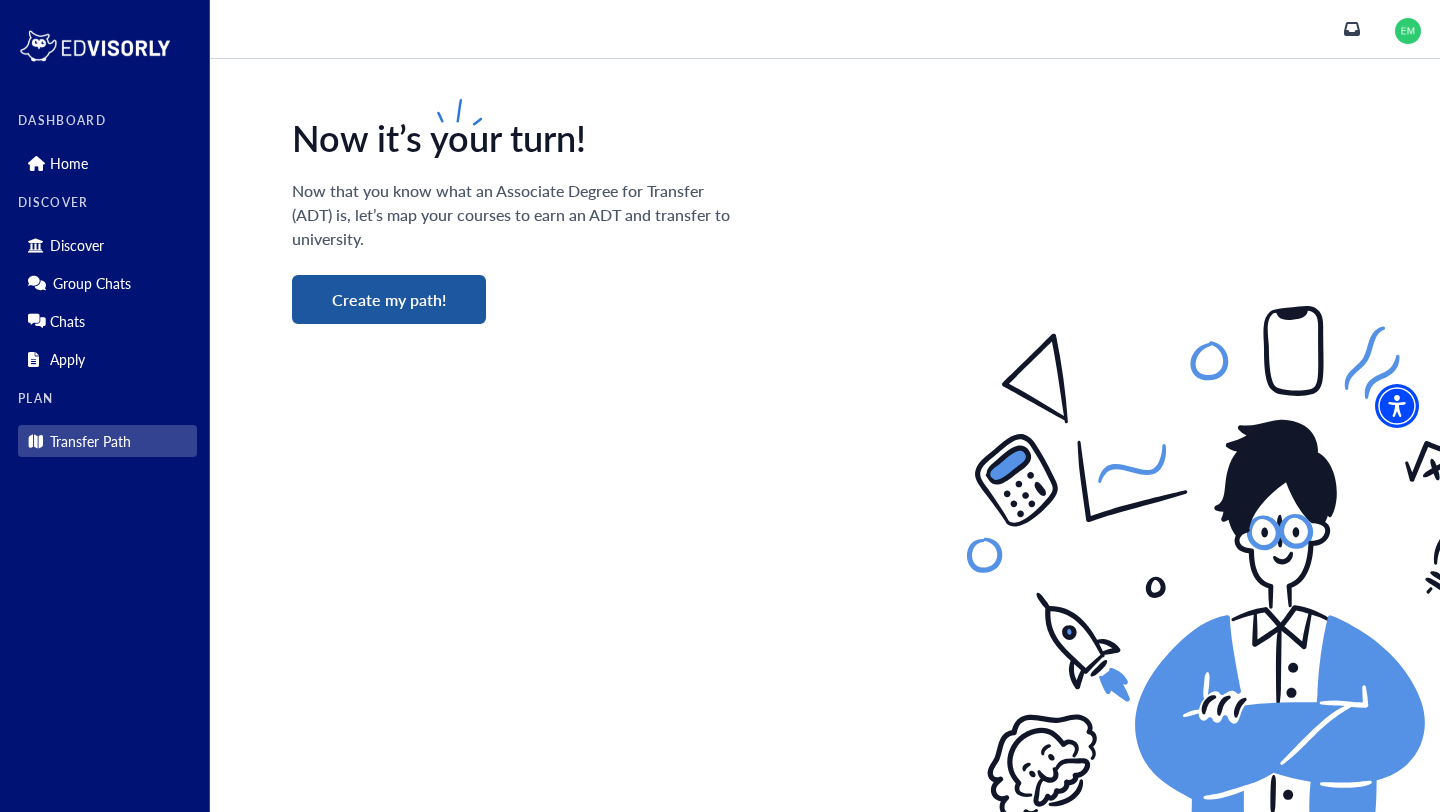 click on "Create my path!" at bounding box center [389, 299] 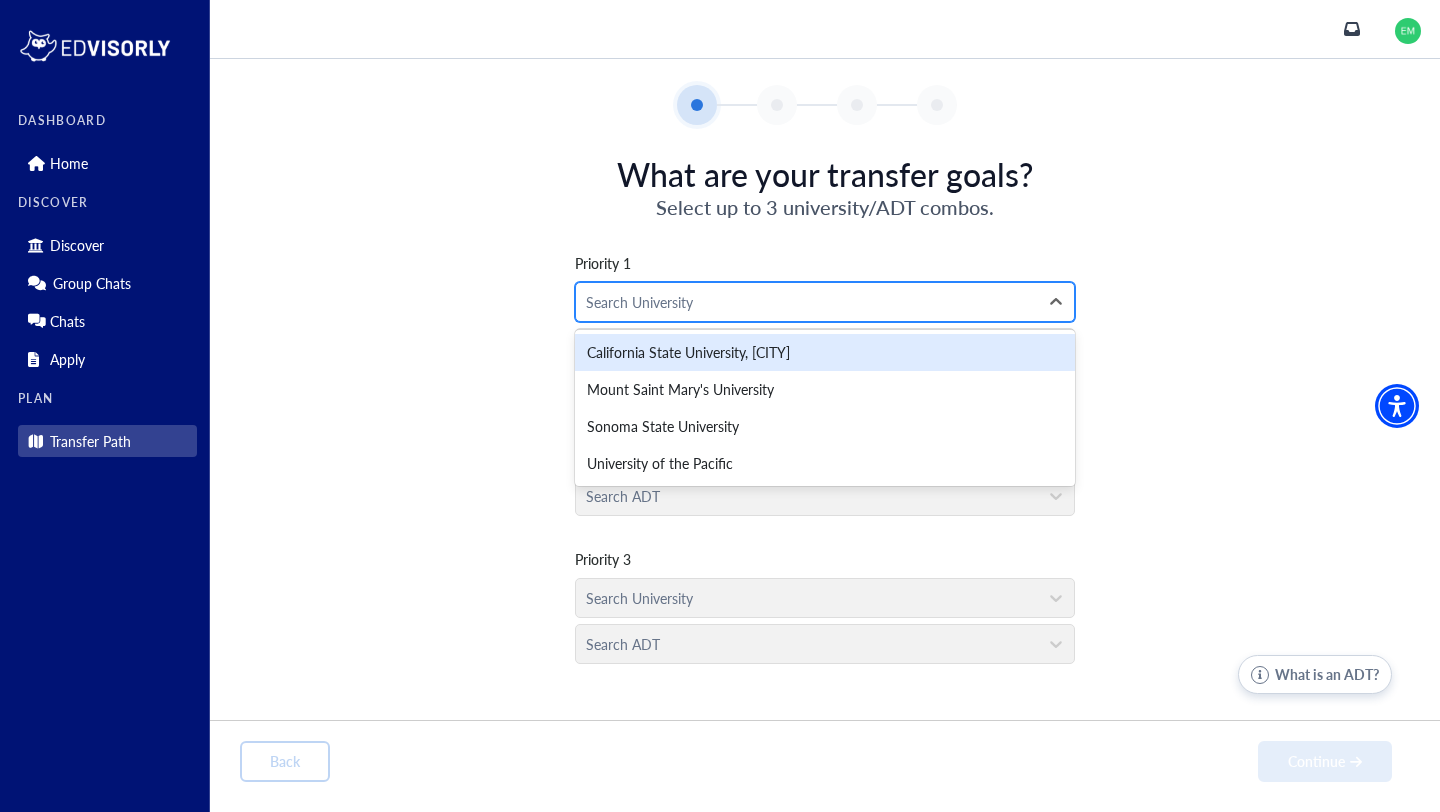 click at bounding box center [807, 302] 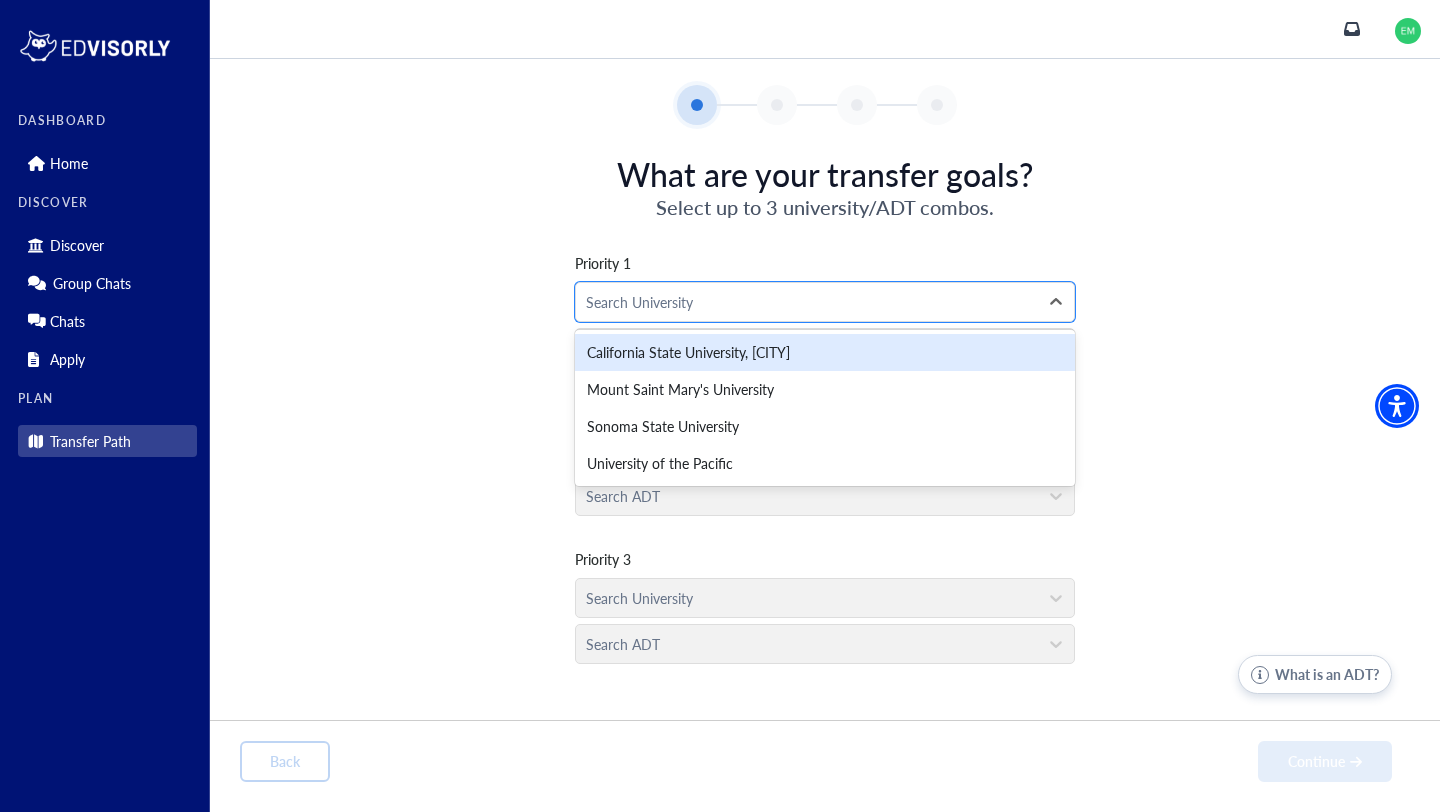 click on "What are your transfer goals? Select up to 3 university/ADT combos. Priority 1 California State University, Sacramento, 1 of 4. 4 results available. Use Up and Down to choose options, press Enter to select the currently focused option, press Escape to exit the menu, press Tab to select the option and exit the menu. Search University Search ADT Priority 2 Search University Search ADT Priority 3 Search University Search ADT" at bounding box center (825, 413) 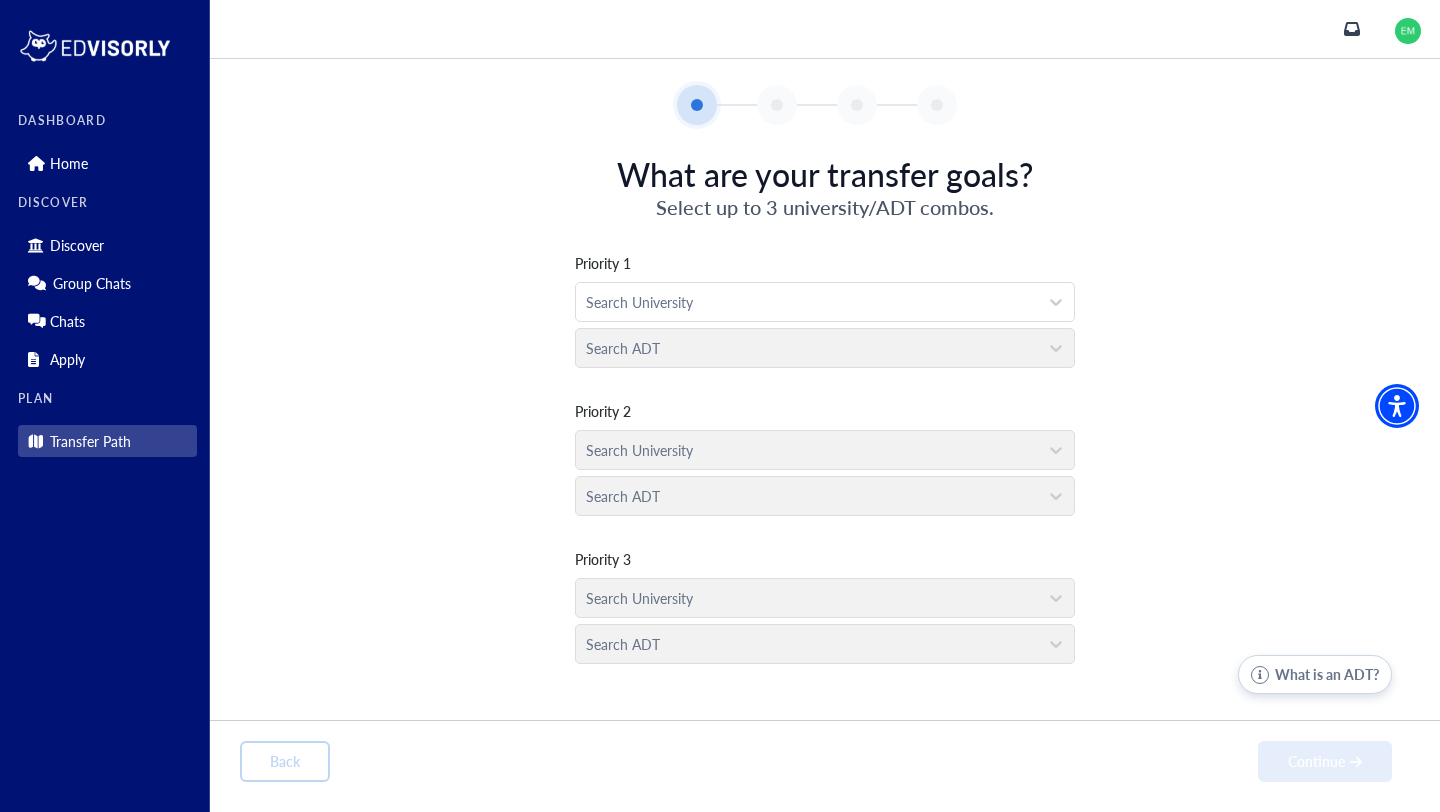 click on "Search ADT" at bounding box center [825, 343] 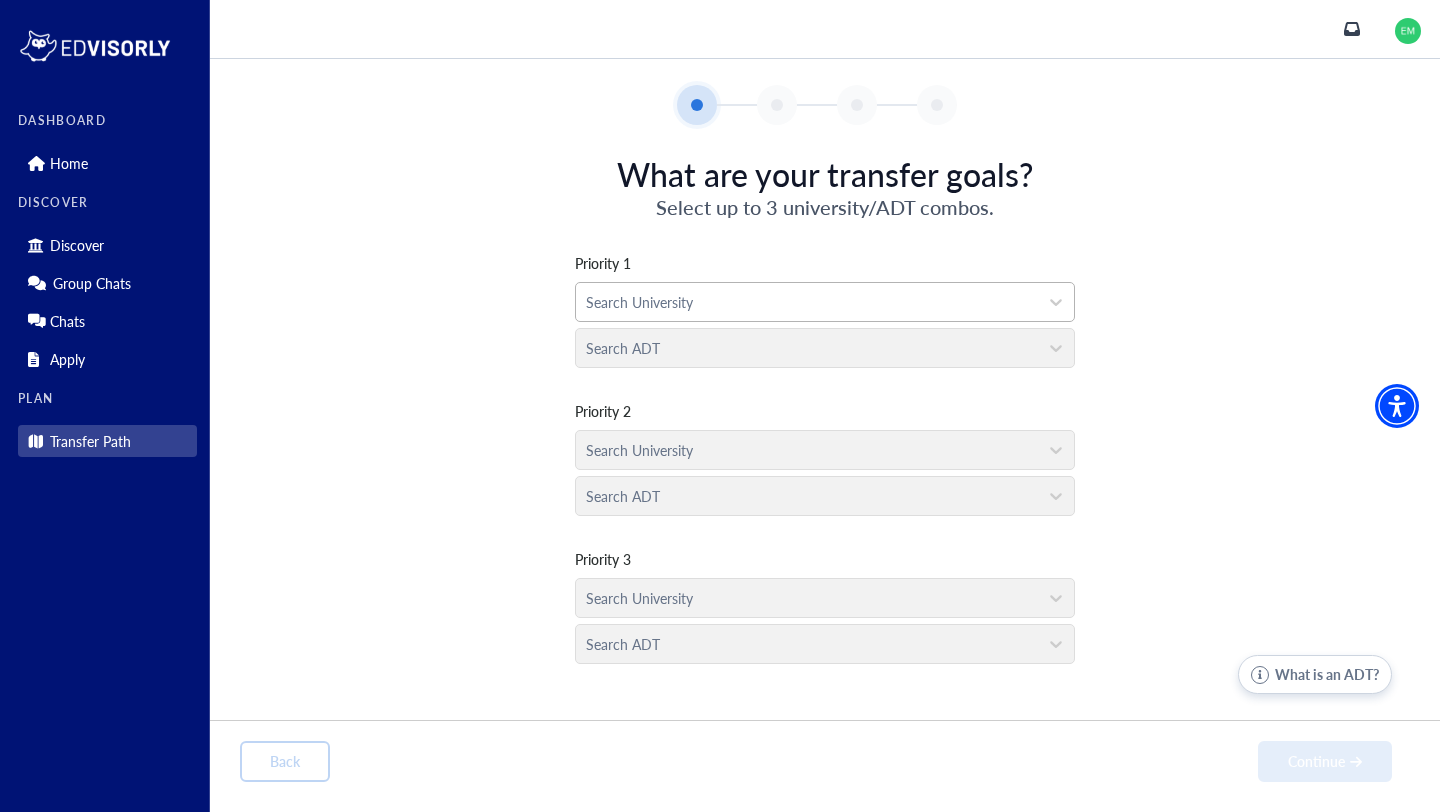 click at bounding box center (807, 302) 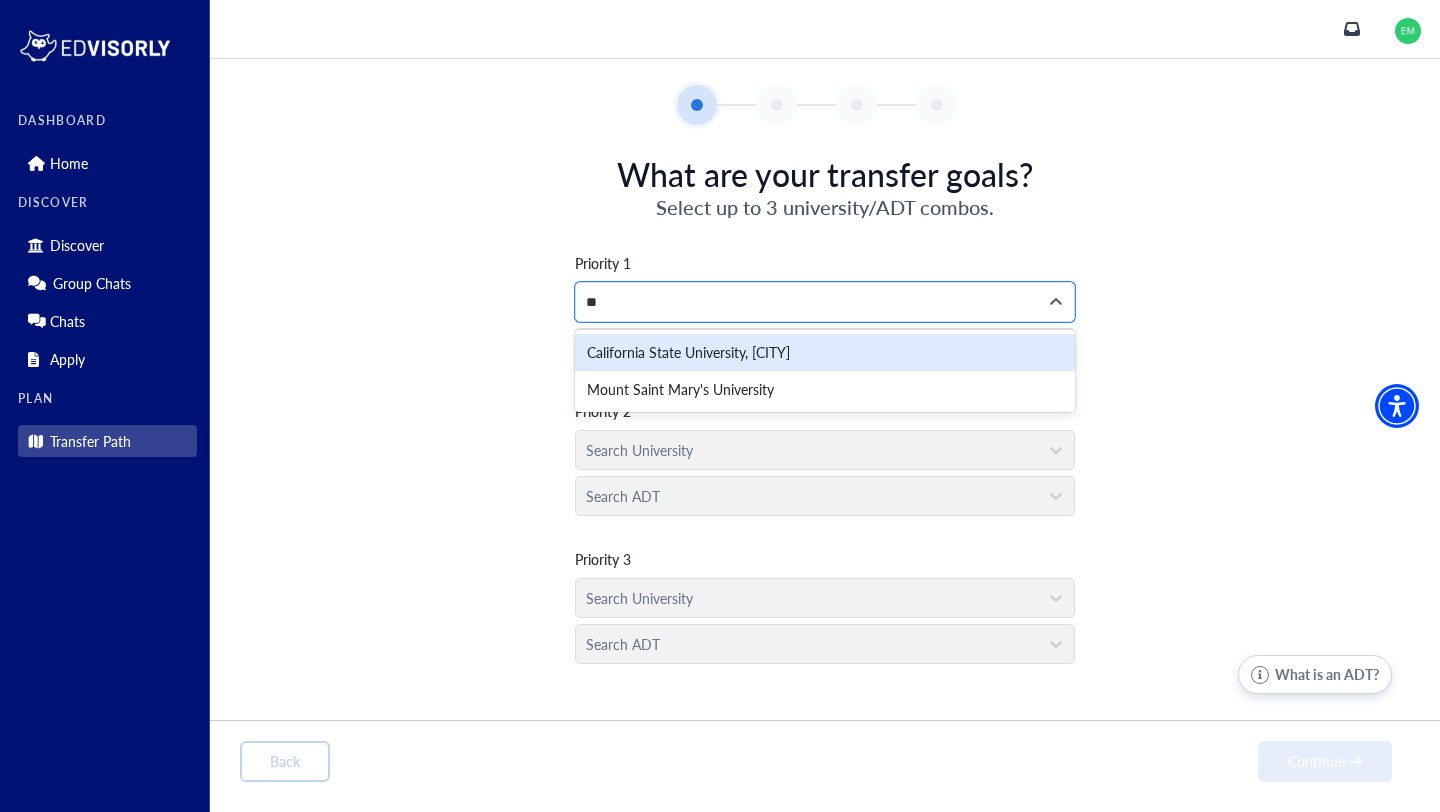type on "*" 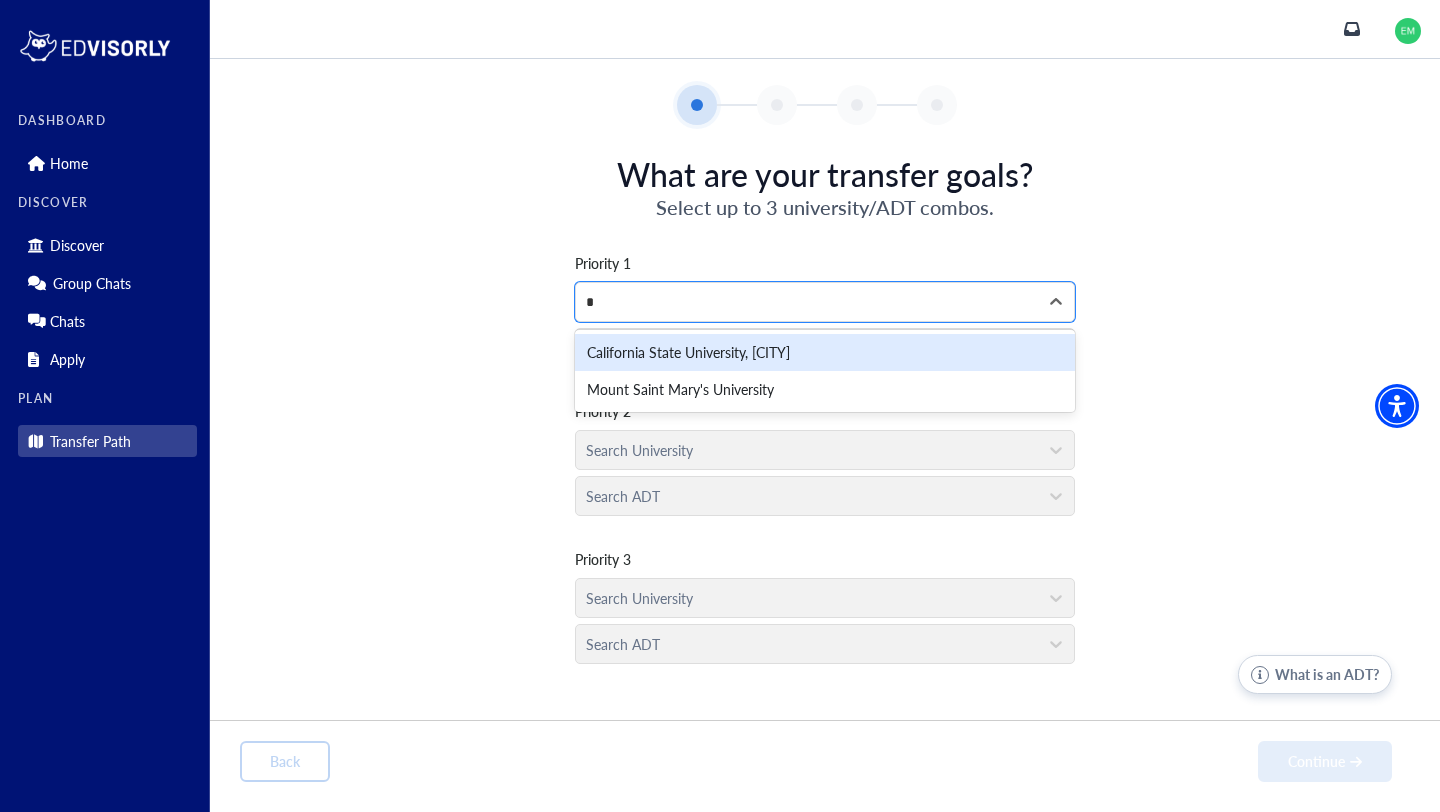 type 